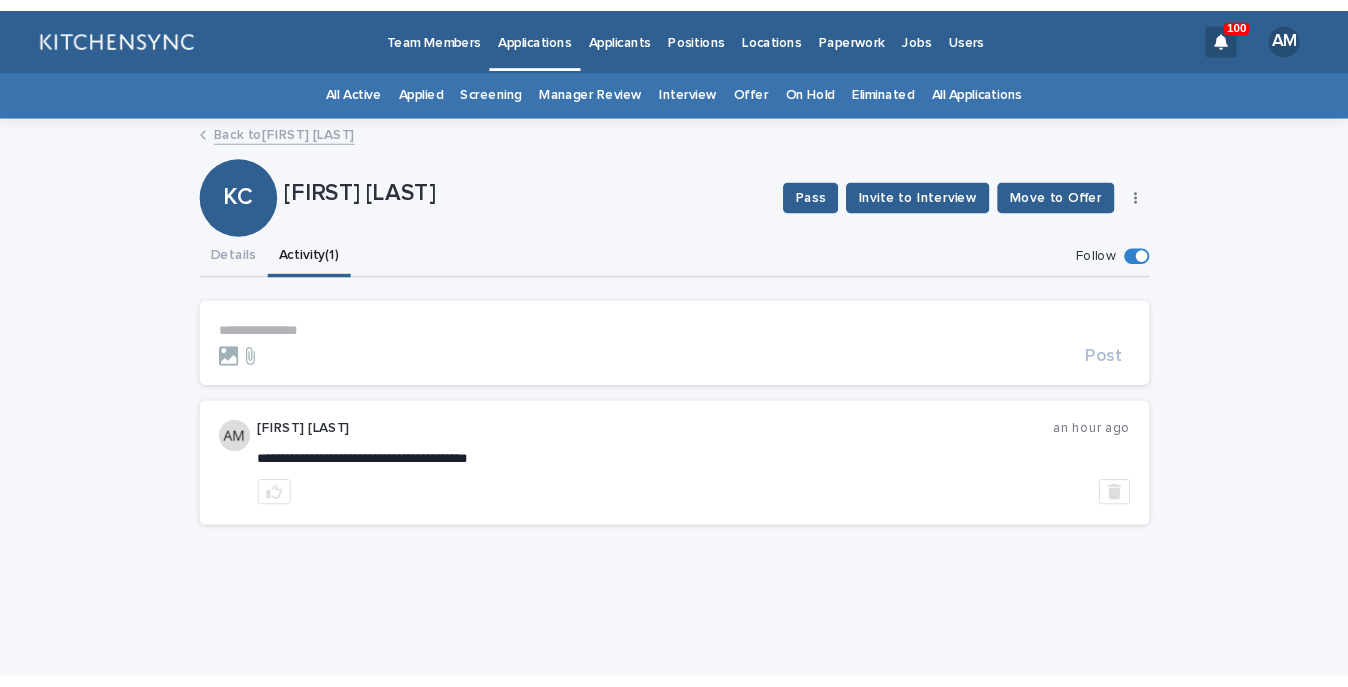 scroll, scrollTop: 0, scrollLeft: 0, axis: both 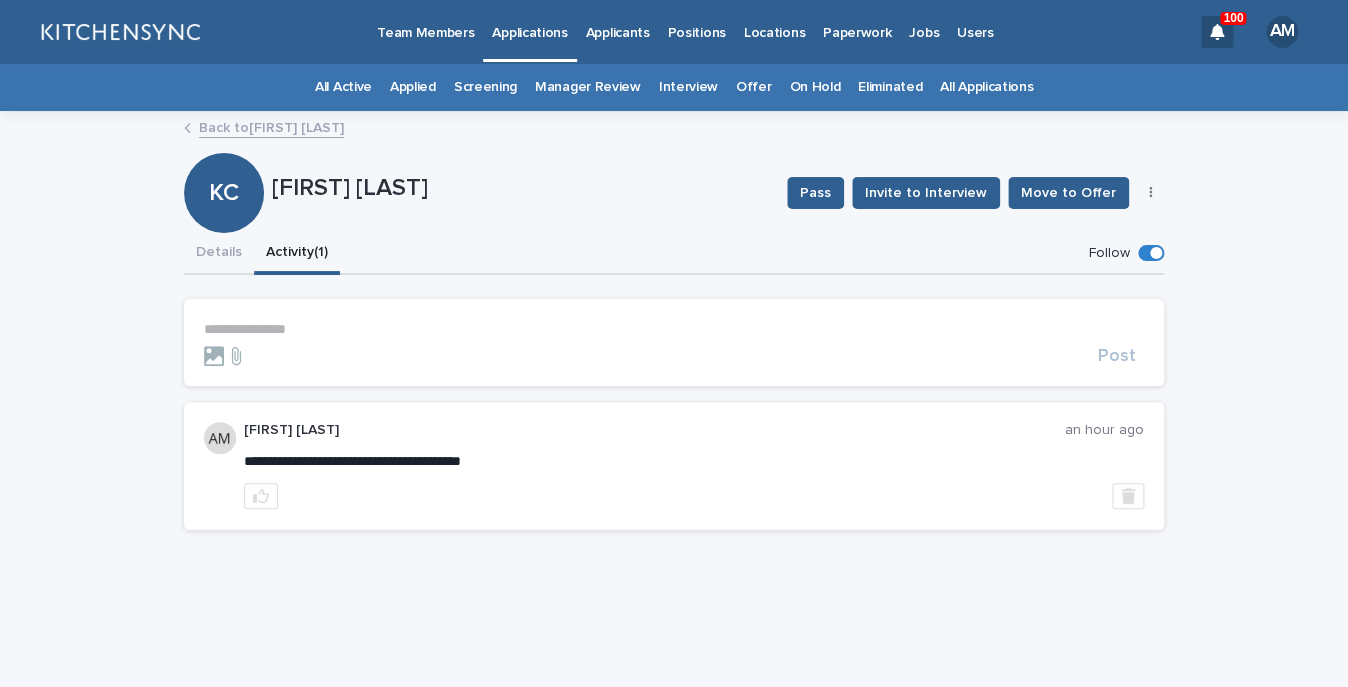 click on "All Applications" at bounding box center [986, 87] 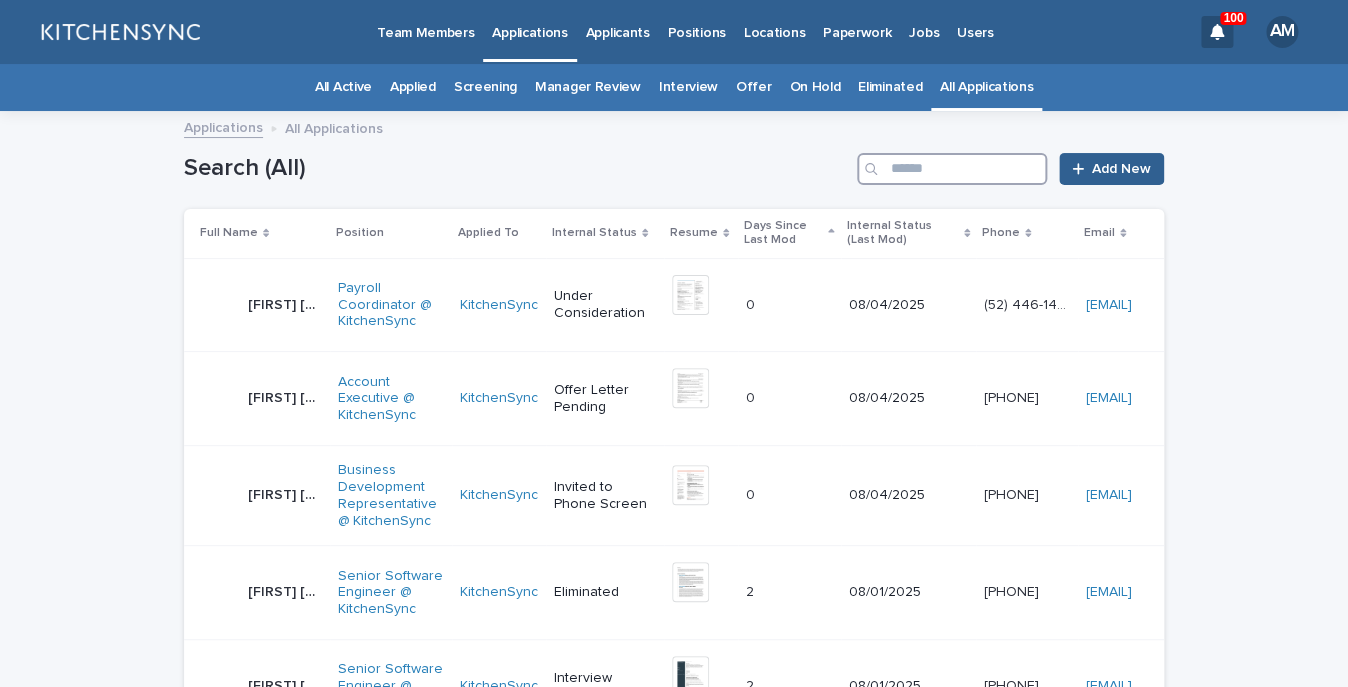 click at bounding box center [952, 169] 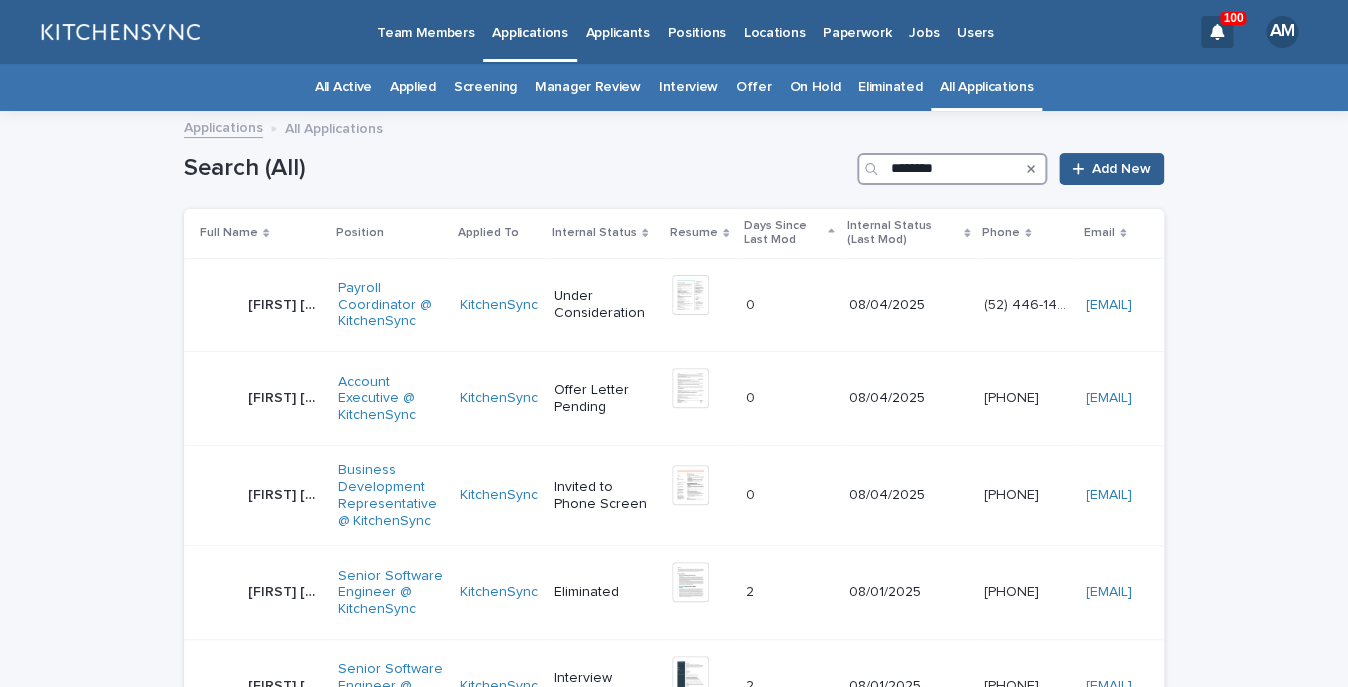type on "********" 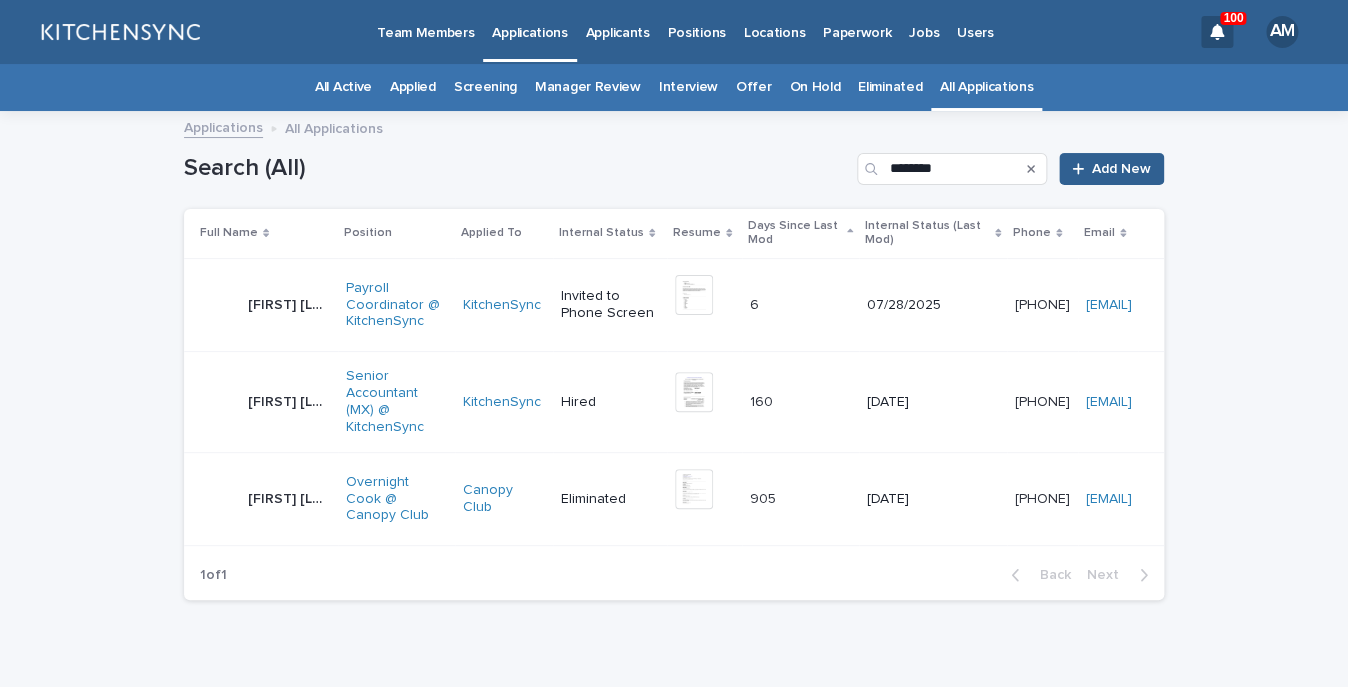 click on "[FIRST] [LAST]" at bounding box center [291, 303] 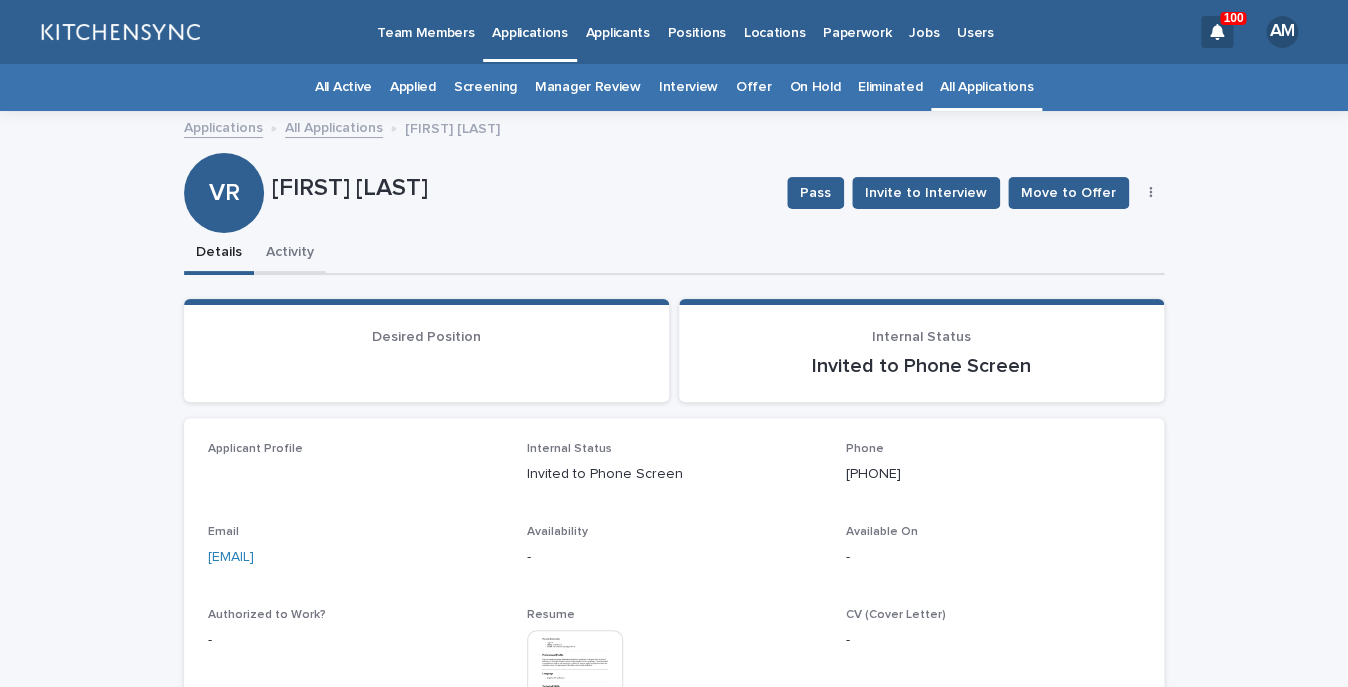 click on "Activity" at bounding box center (290, 254) 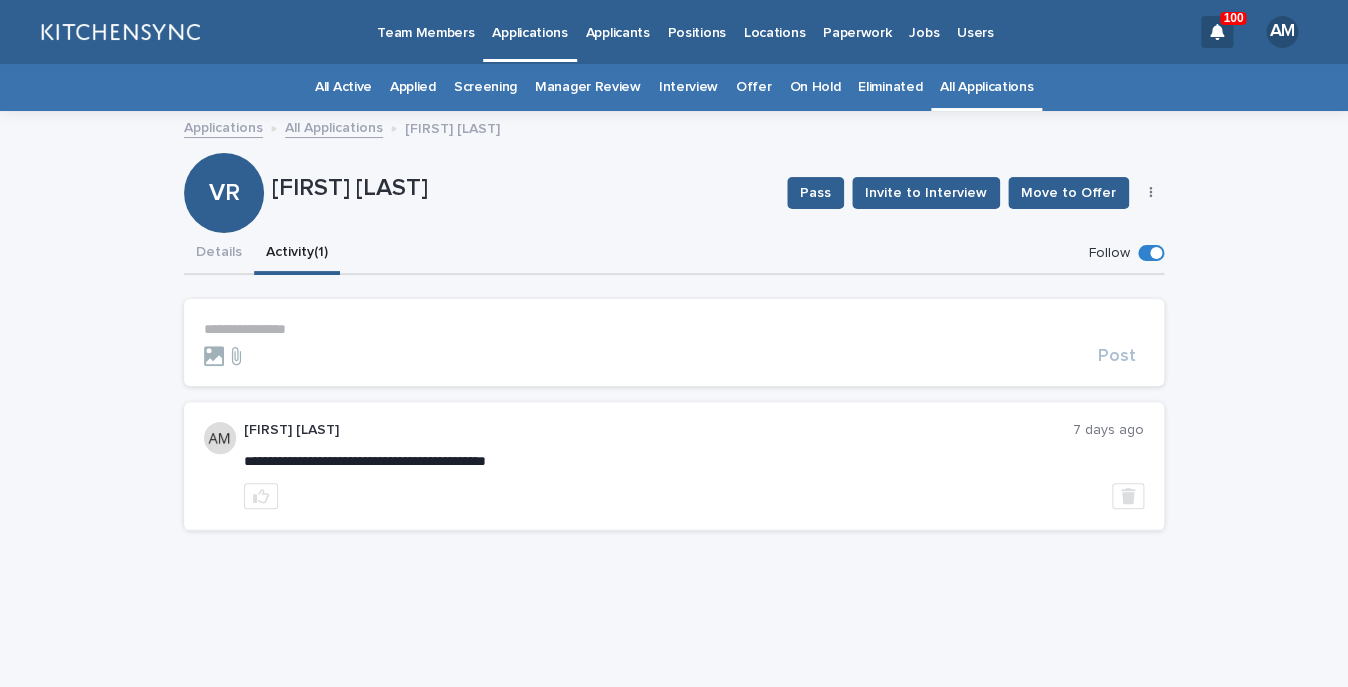 click on "**********" at bounding box center (674, 329) 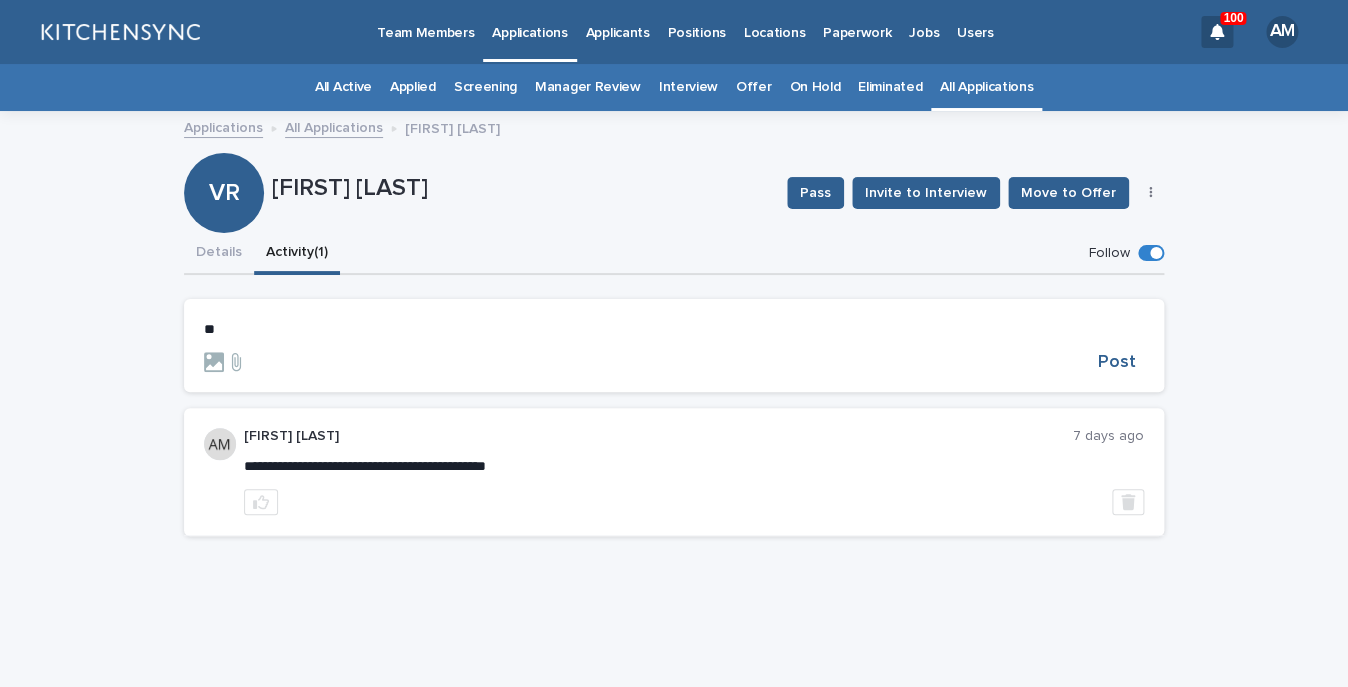 type 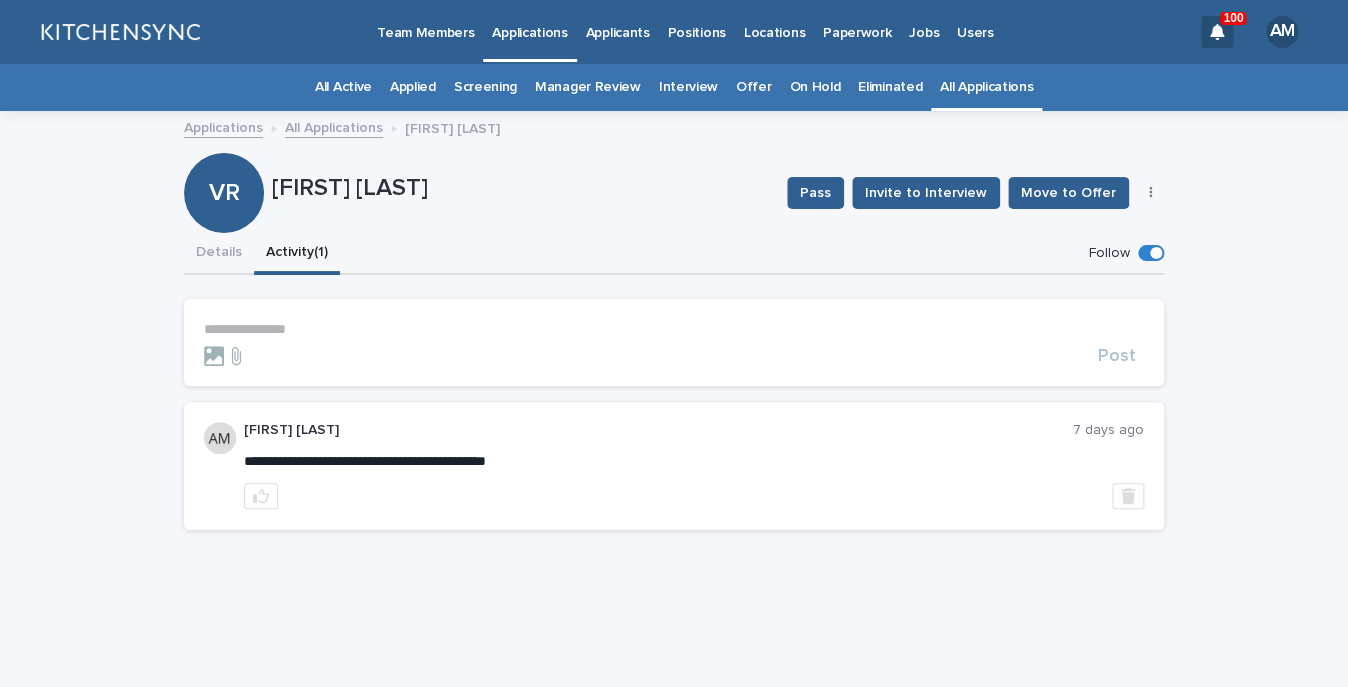 click on "Positions" at bounding box center (696, 21) 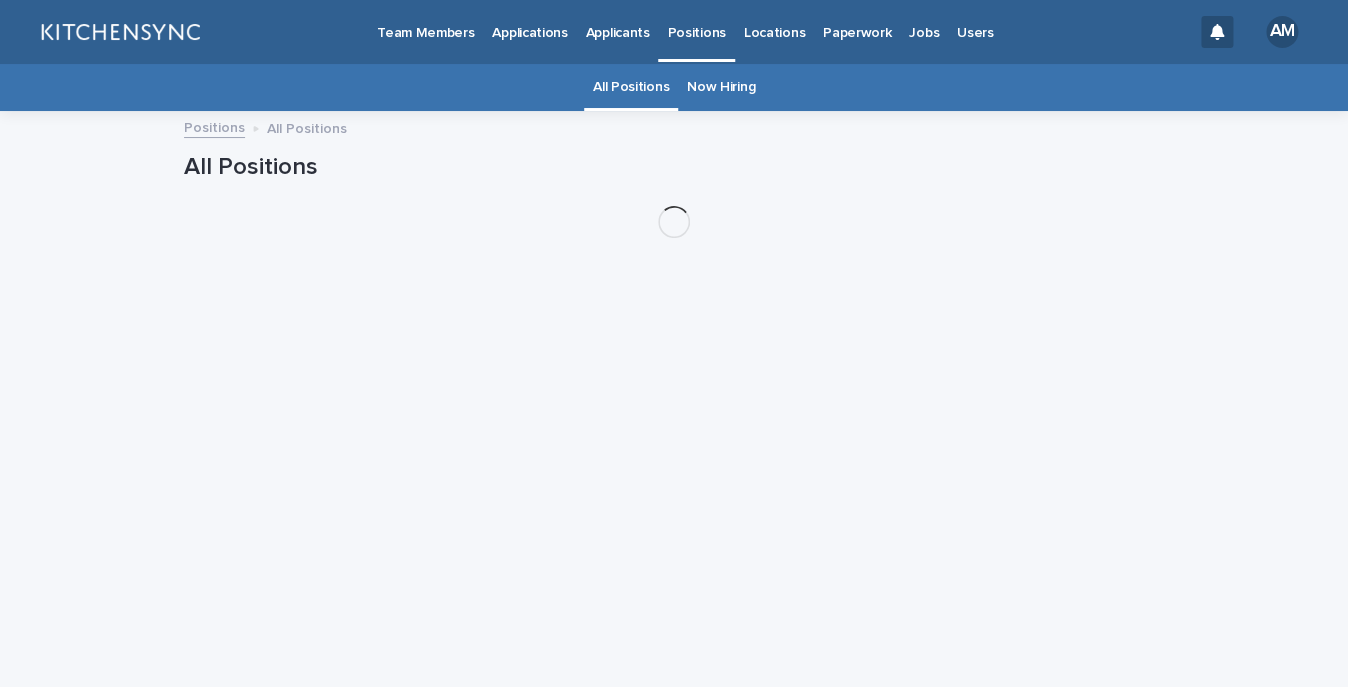 click on "Now Hiring" at bounding box center [721, 87] 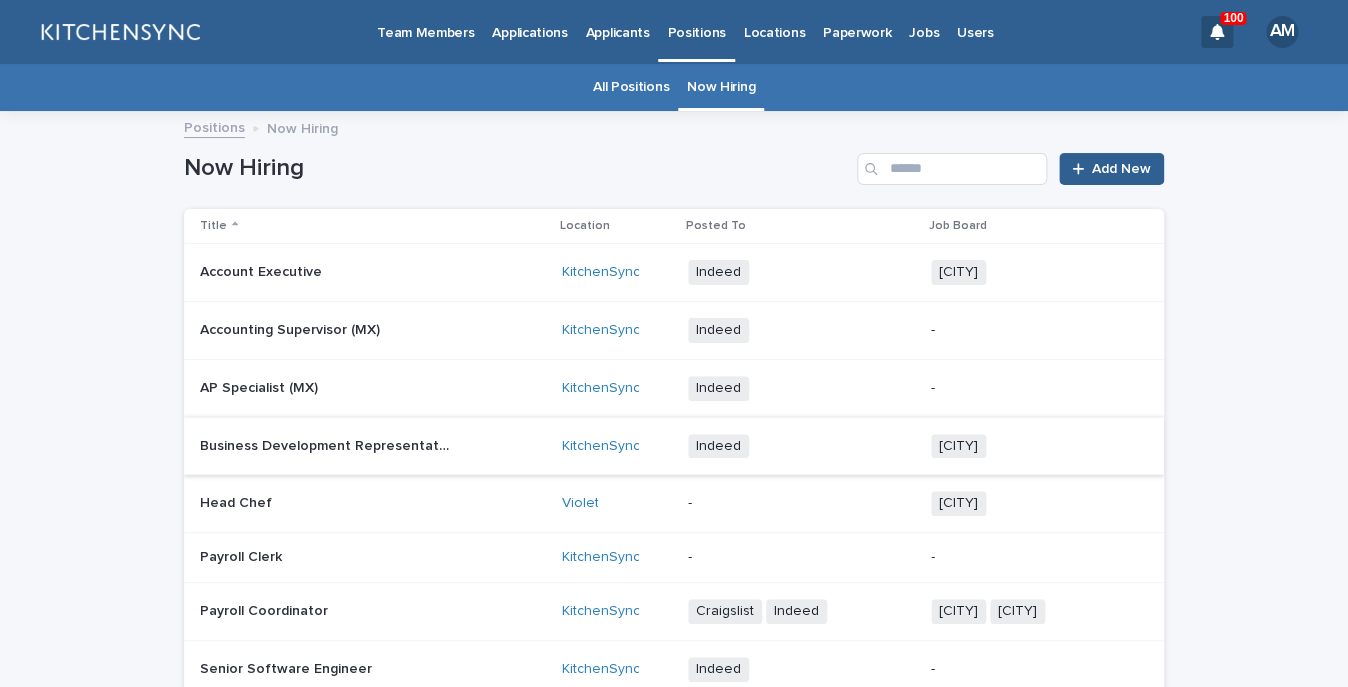 scroll, scrollTop: 144, scrollLeft: 0, axis: vertical 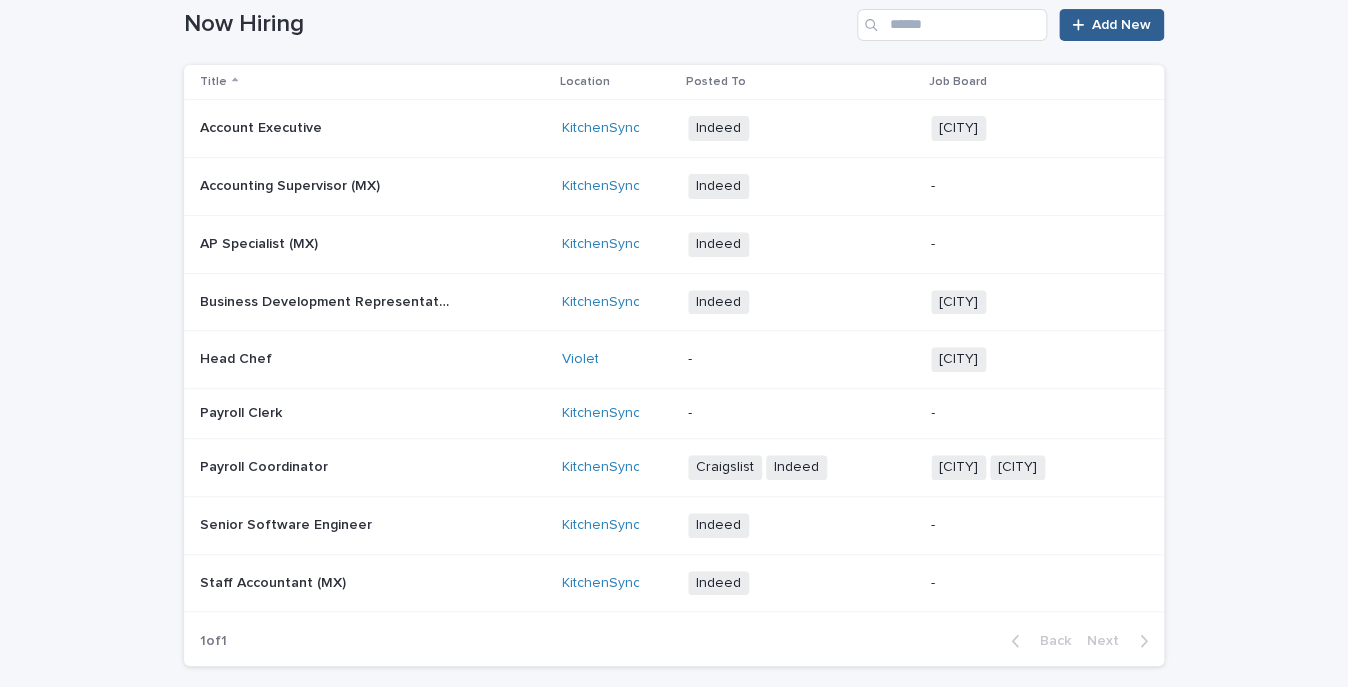 click at bounding box center (325, 128) 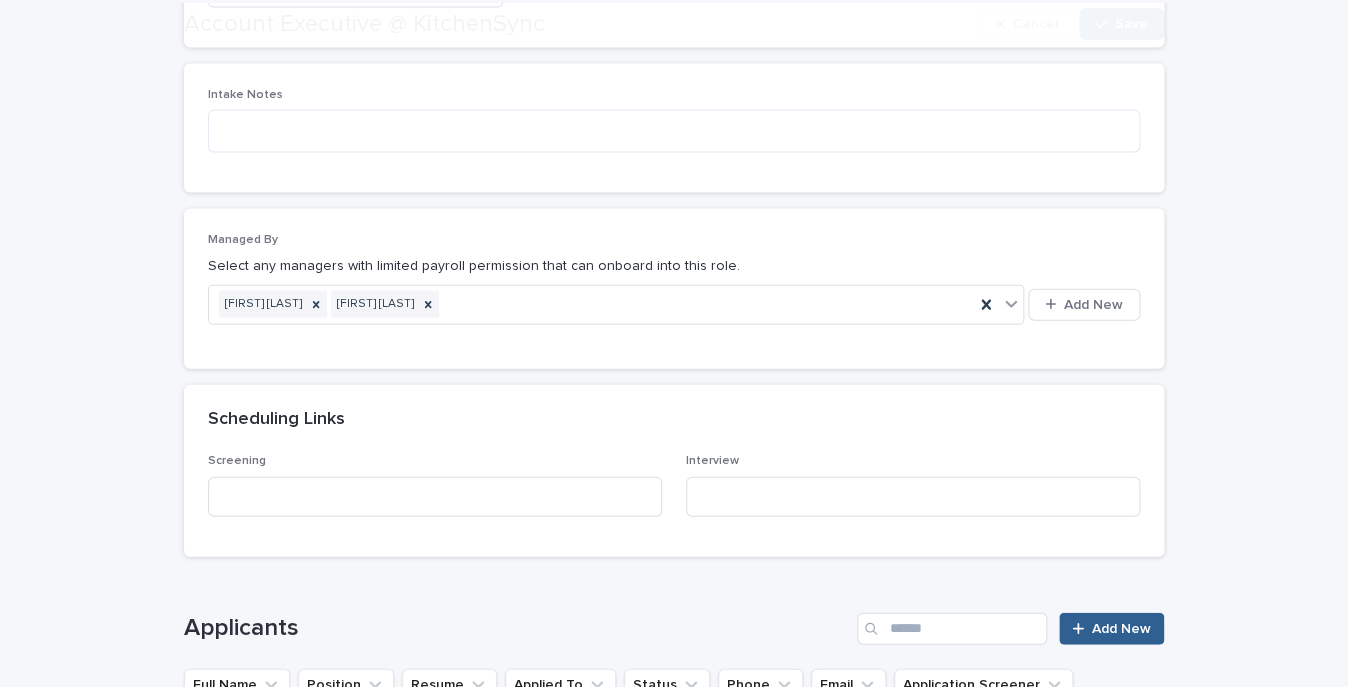 scroll, scrollTop: 1975, scrollLeft: 0, axis: vertical 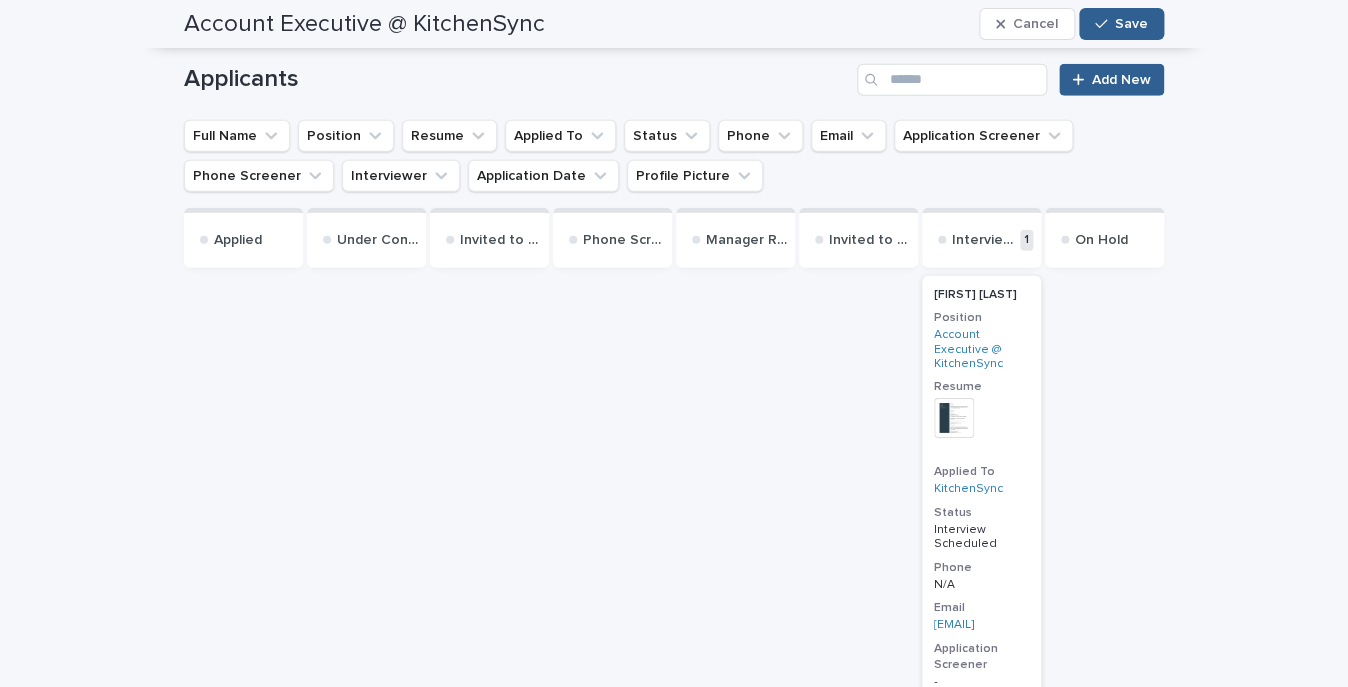 click on "[FIRST] [LAST]" at bounding box center [975, 295] 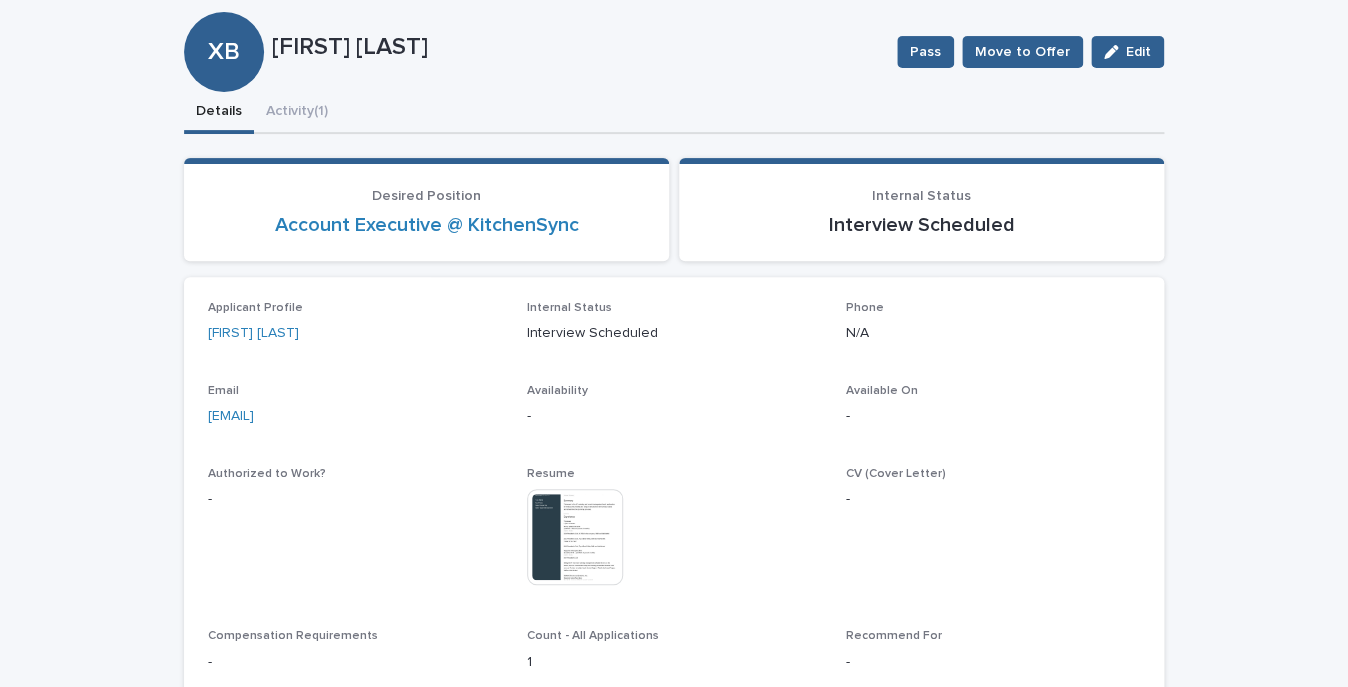scroll, scrollTop: 158, scrollLeft: 0, axis: vertical 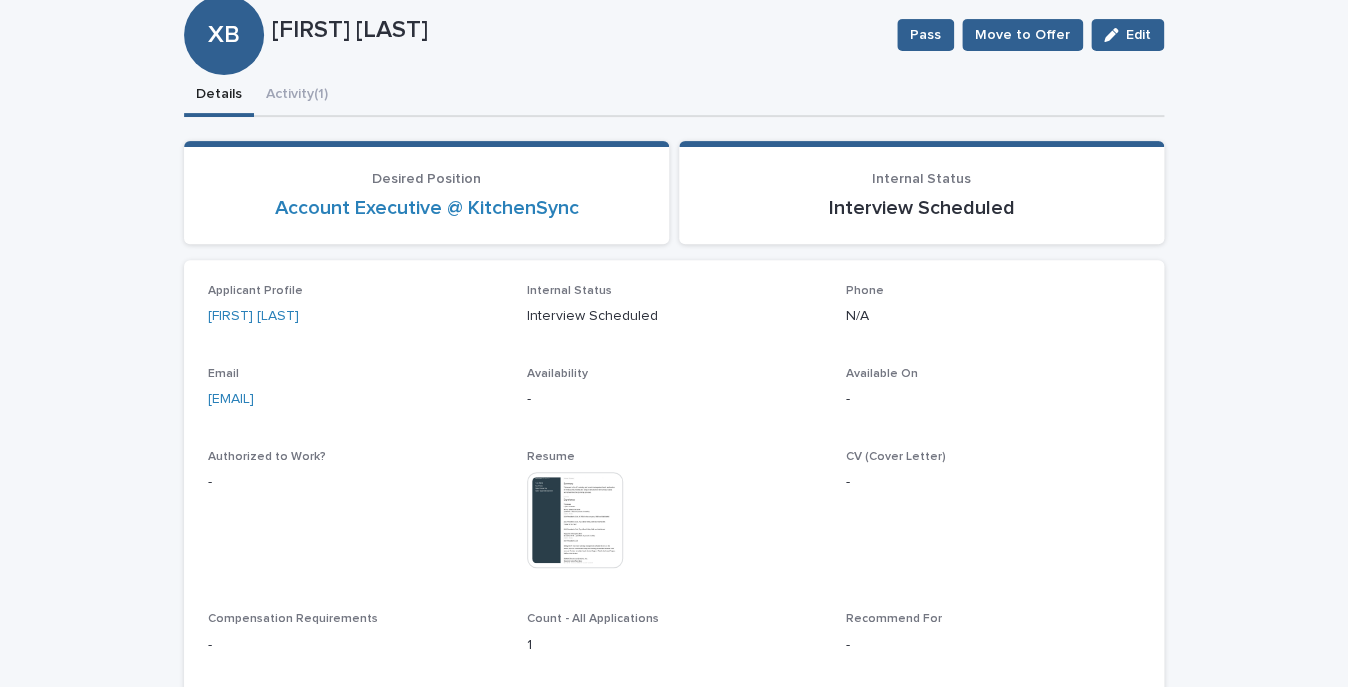 click at bounding box center (575, 520) 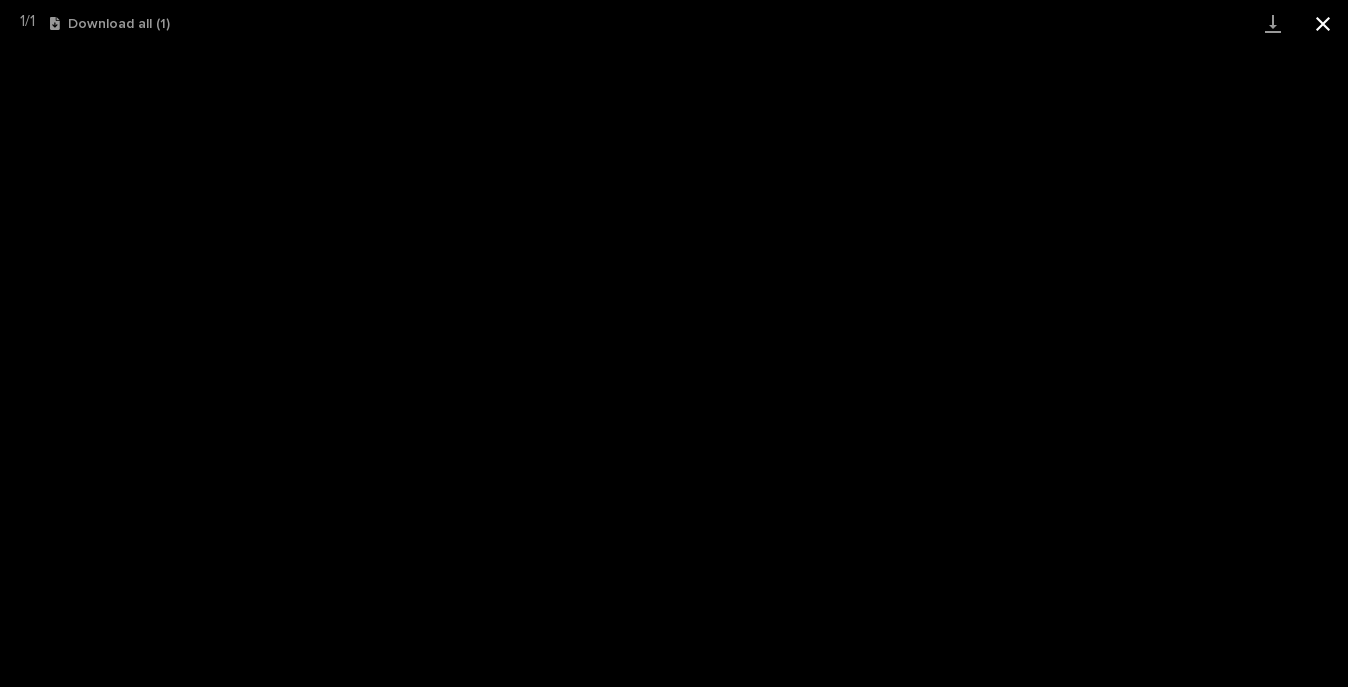 click at bounding box center (1323, 23) 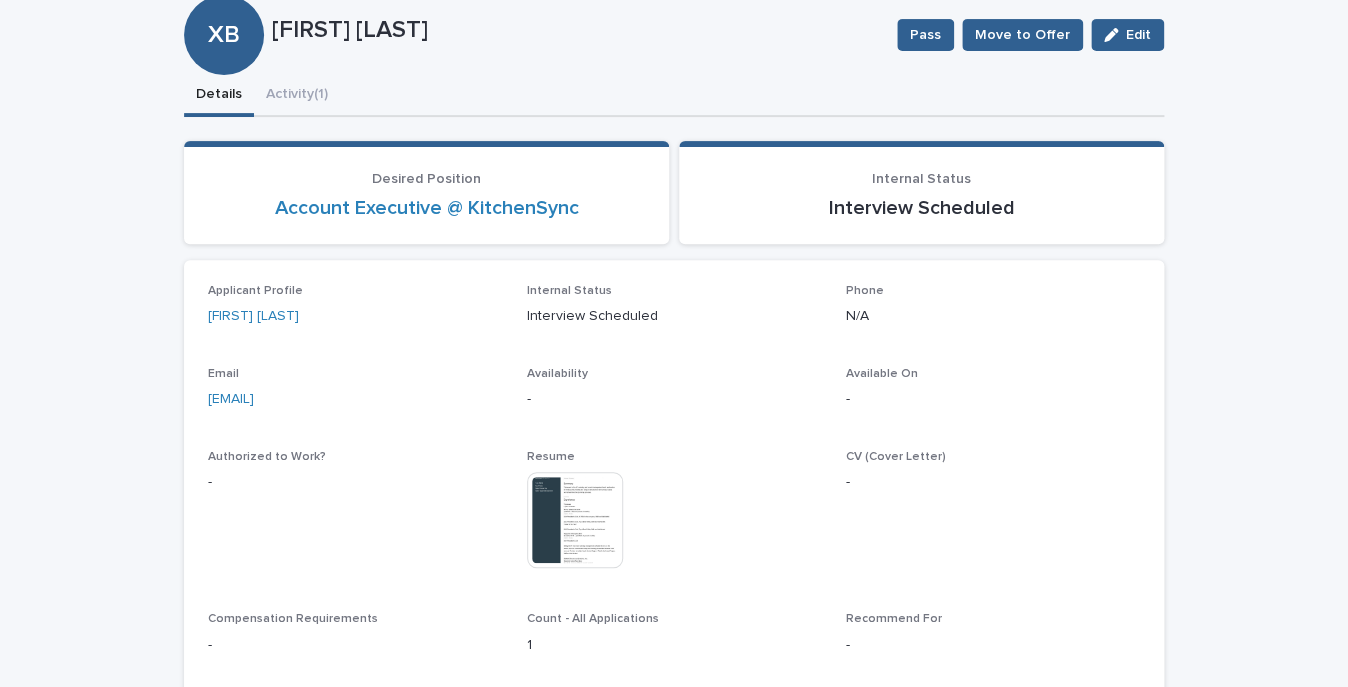 scroll, scrollTop: 0, scrollLeft: 0, axis: both 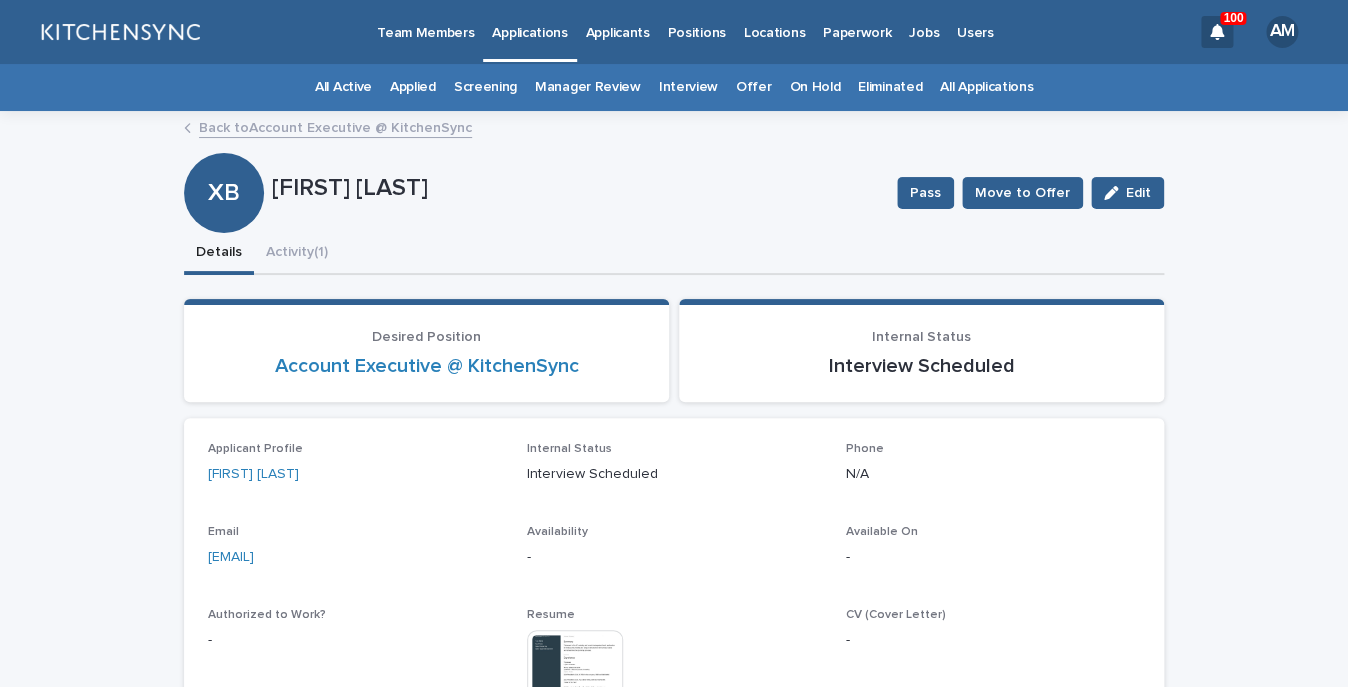 click on "Back to  Account Executive  @ KitchenSync" at bounding box center (335, 126) 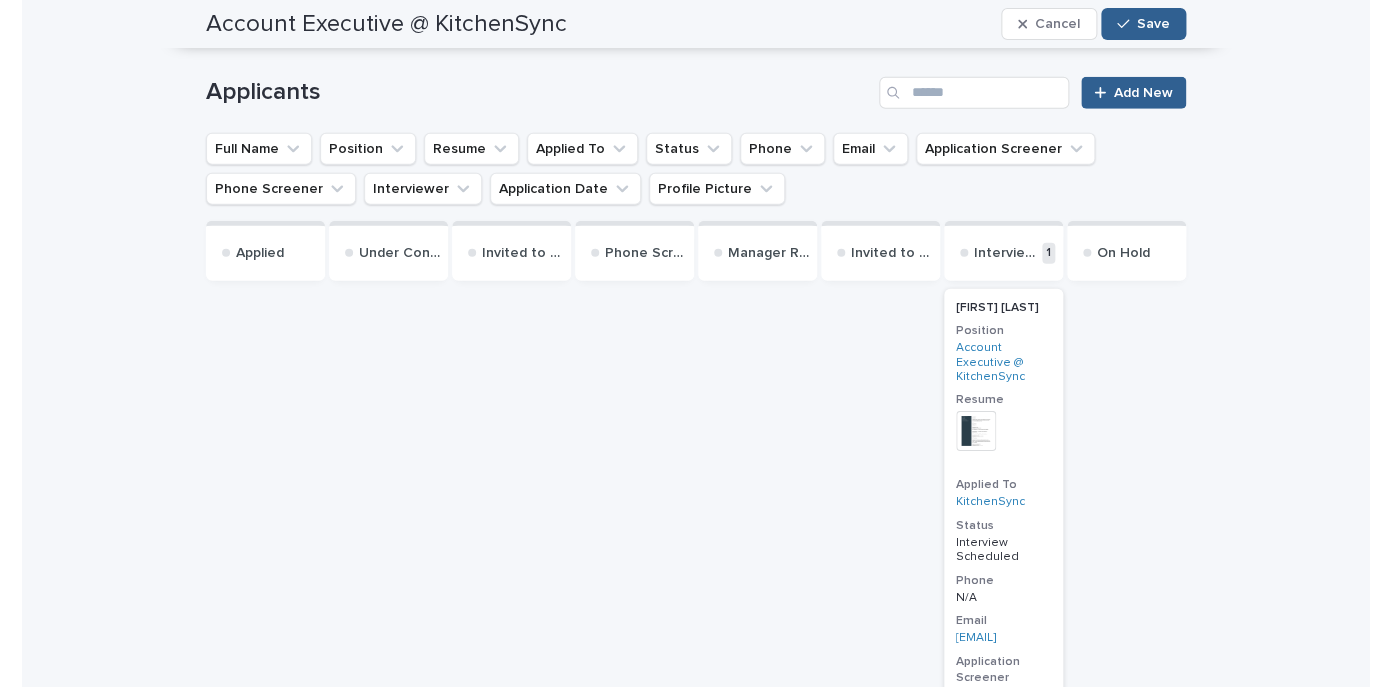 scroll, scrollTop: 1974, scrollLeft: 0, axis: vertical 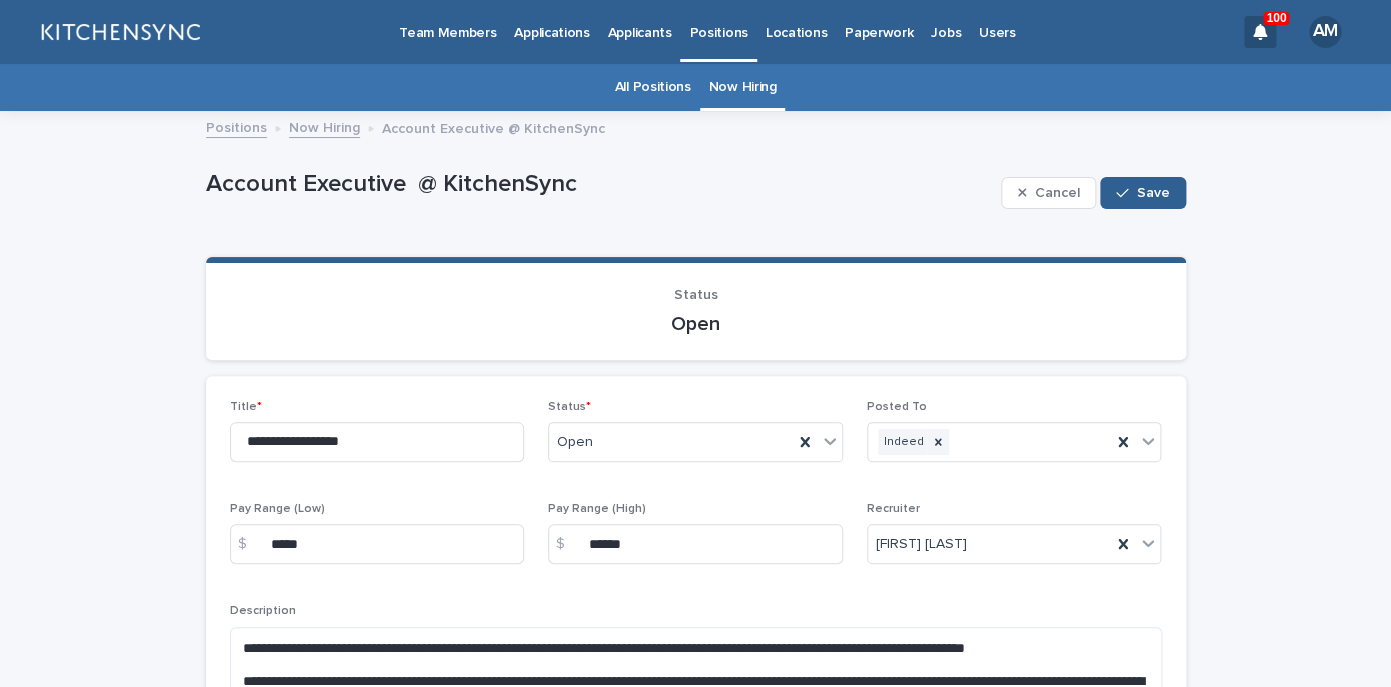 click on "Now Hiring" at bounding box center (324, 126) 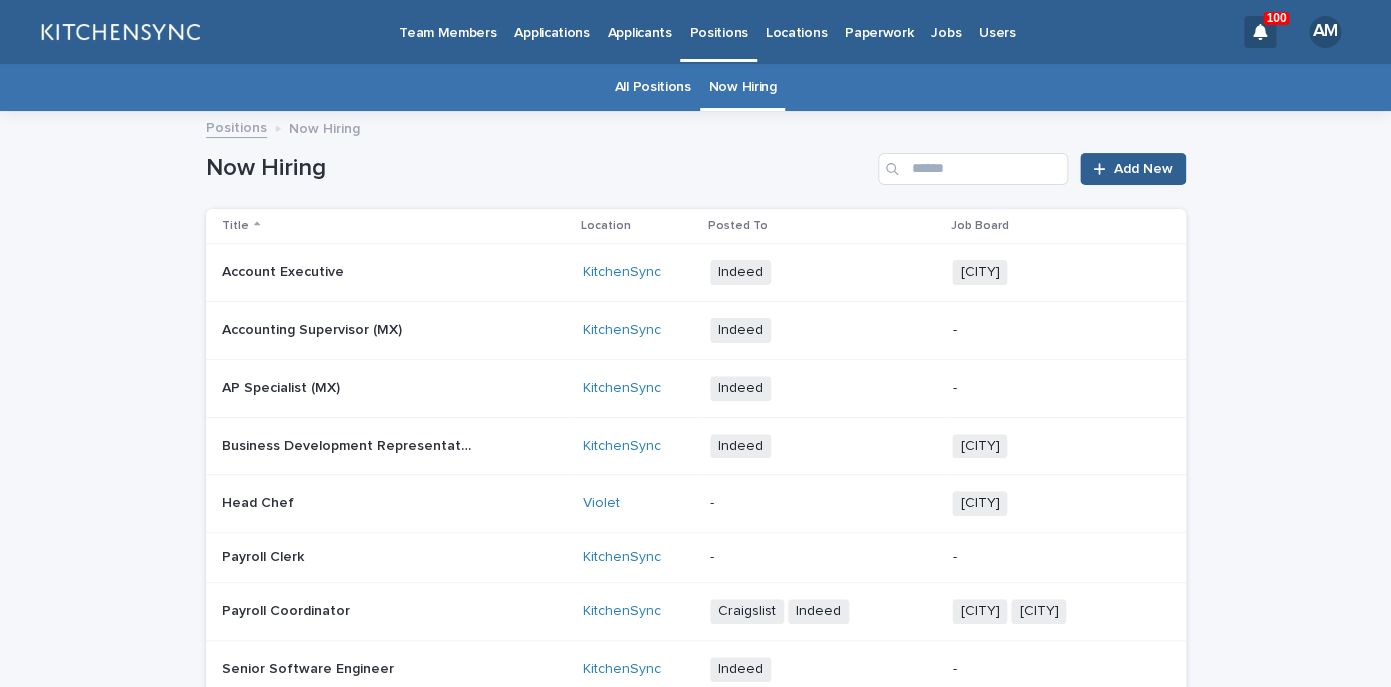 click on "Business Development Representative" at bounding box center [349, 444] 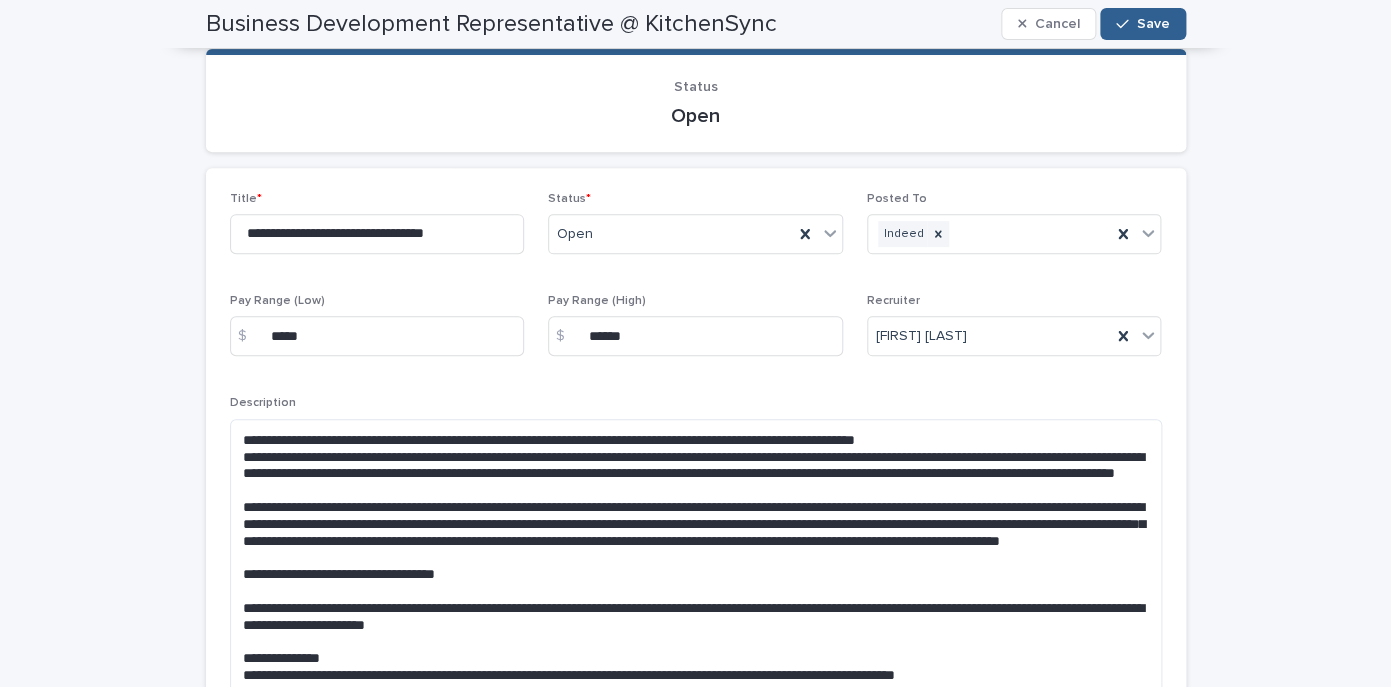 scroll, scrollTop: 0, scrollLeft: 0, axis: both 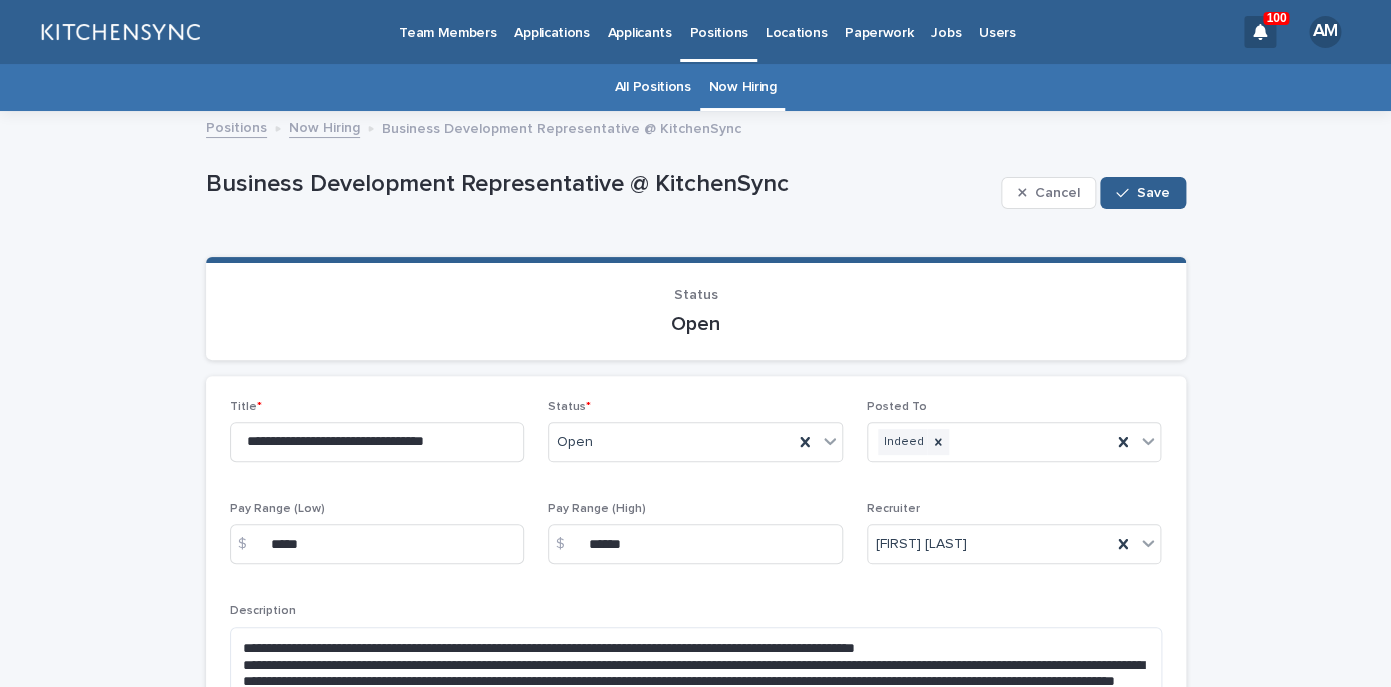 click on "Now Hiring" at bounding box center [324, 126] 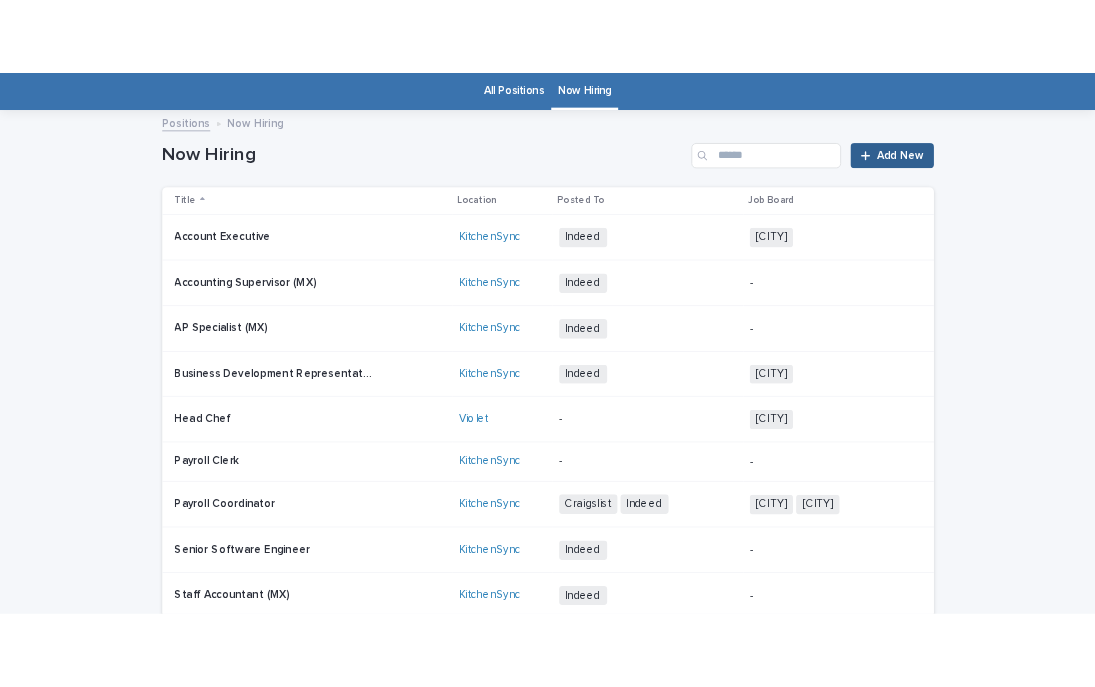 scroll, scrollTop: 0, scrollLeft: 0, axis: both 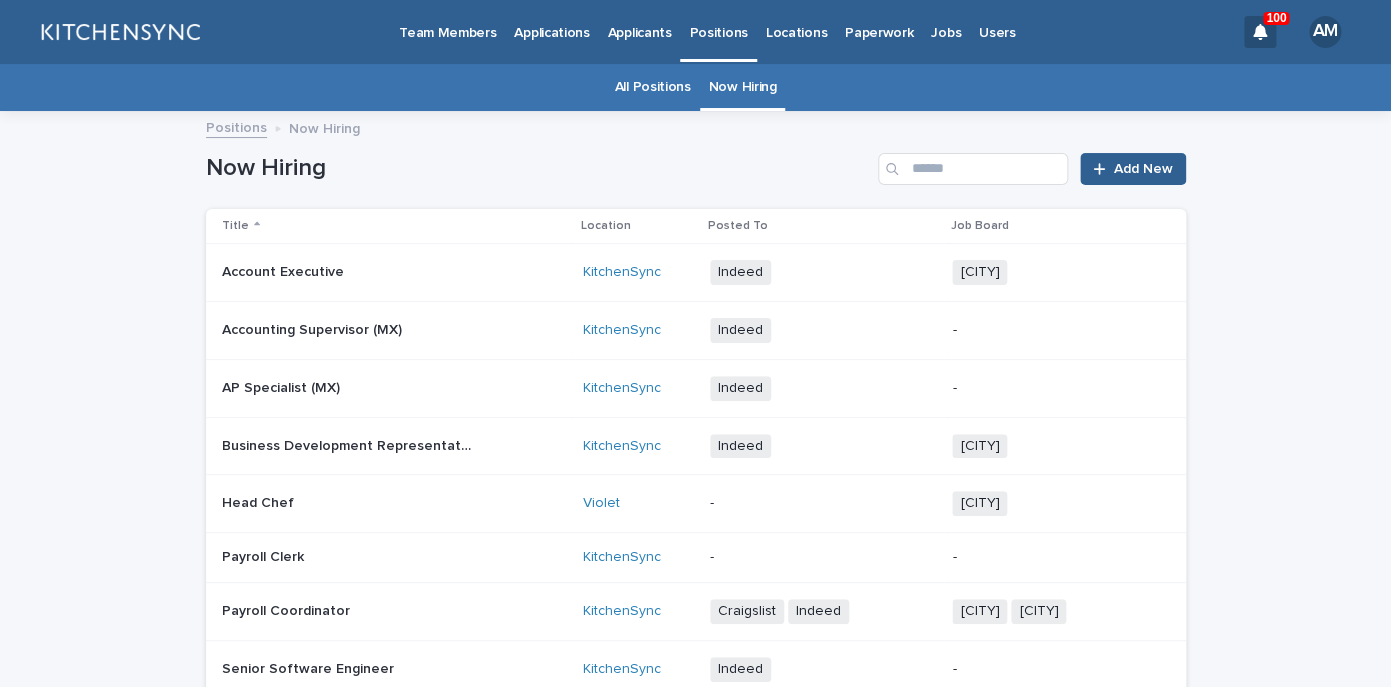 click on "Applications" at bounding box center [551, 21] 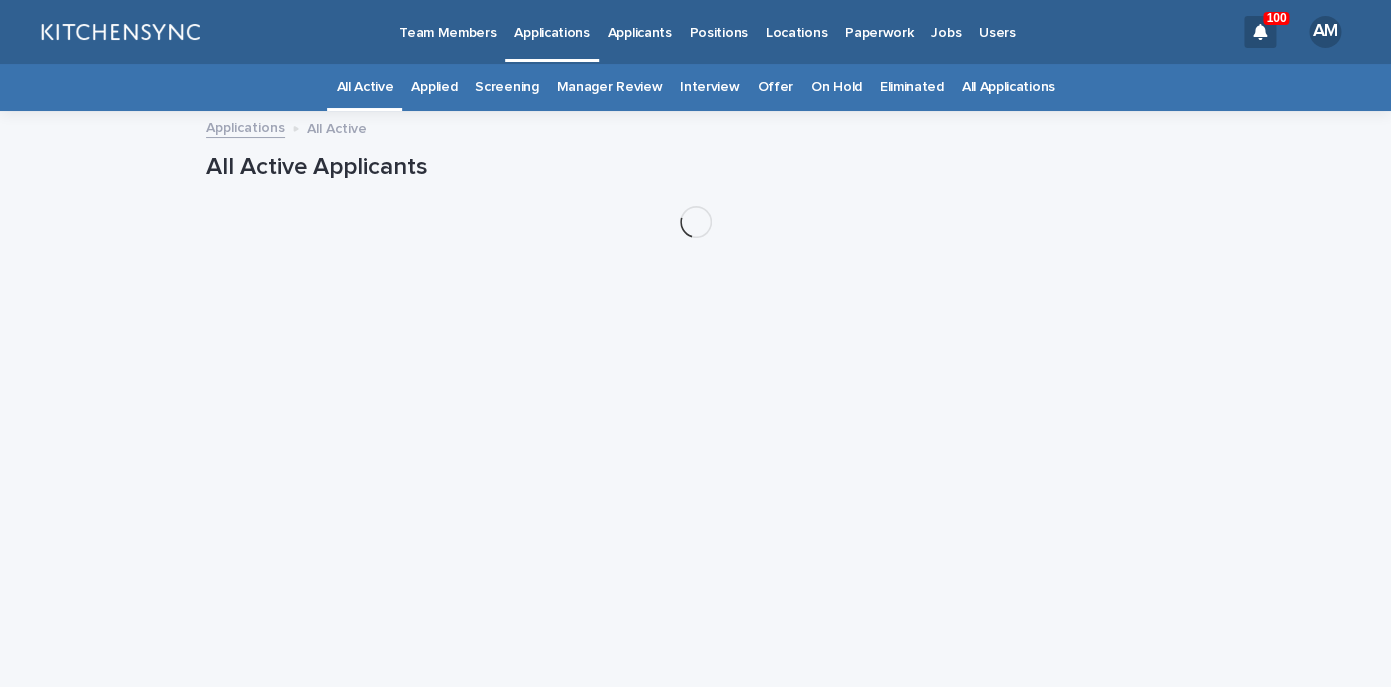 click on "Applicants" at bounding box center [640, 21] 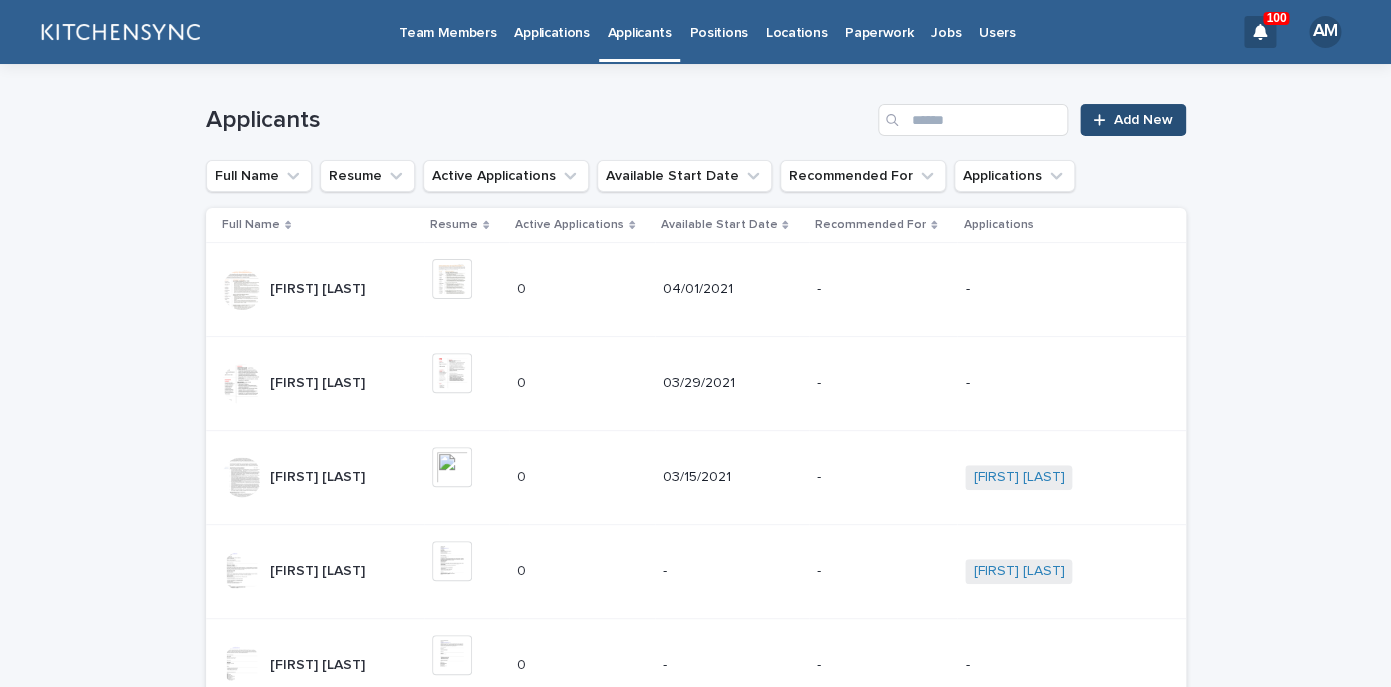 click on "Add New" at bounding box center (1132, 120) 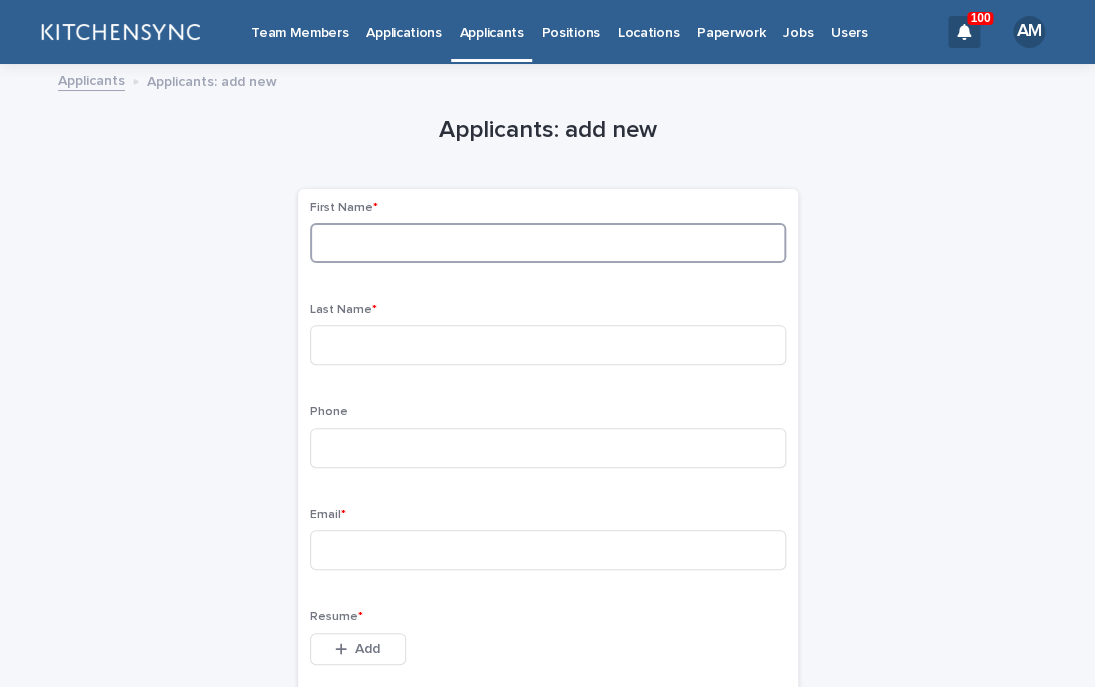 click at bounding box center (548, 243) 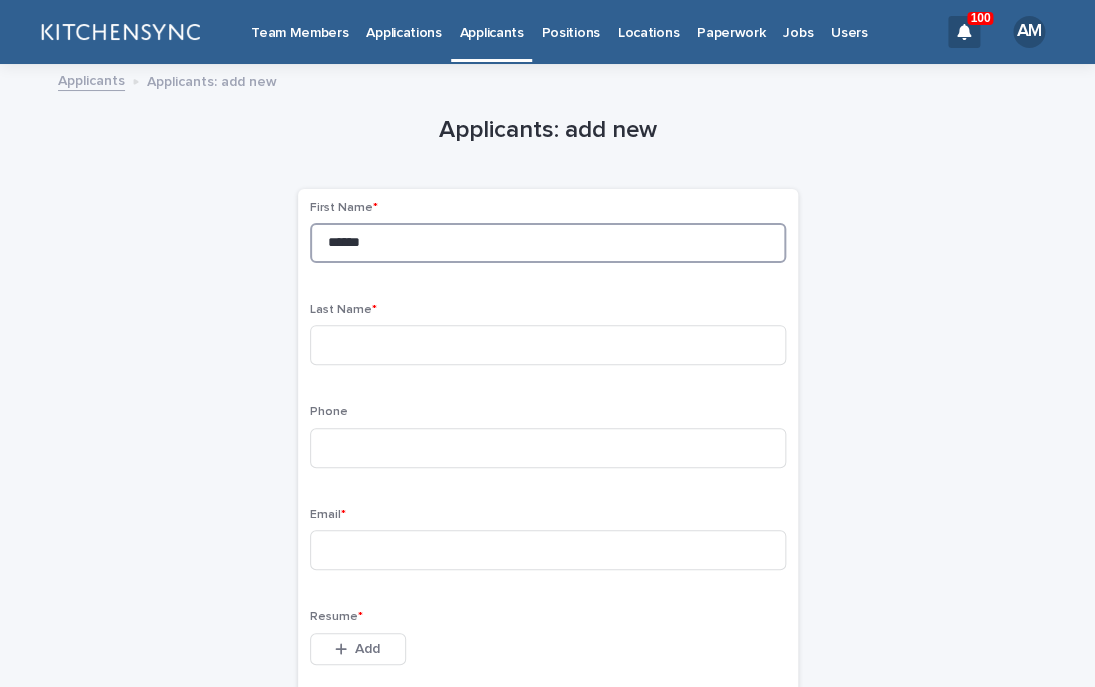 type on "******" 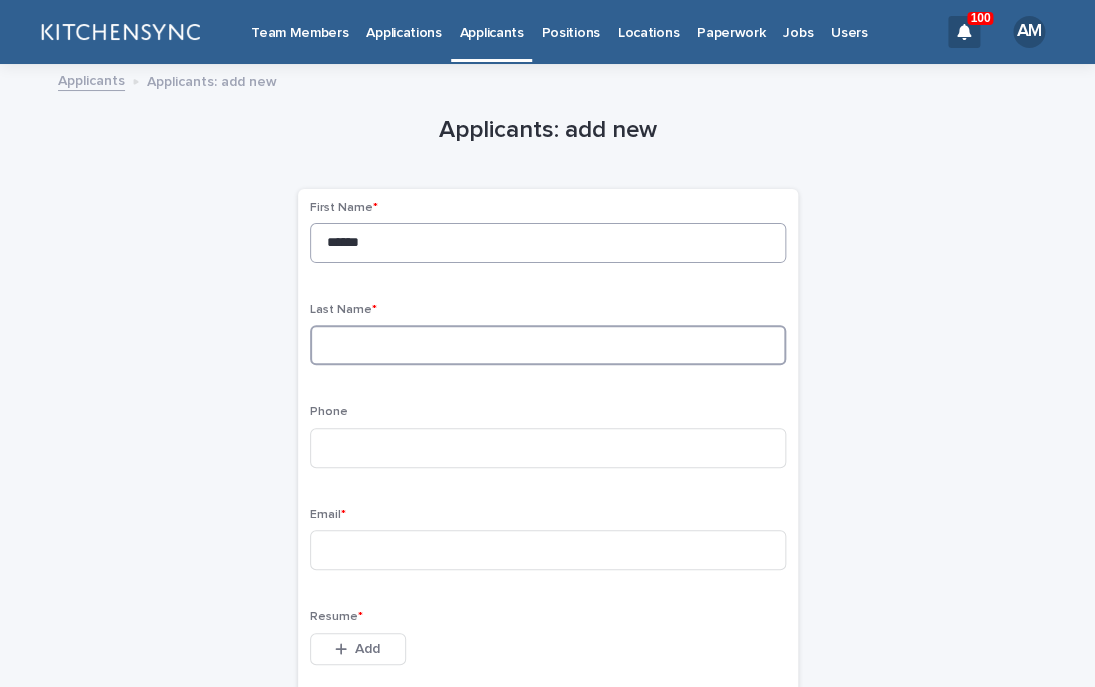 type on "*" 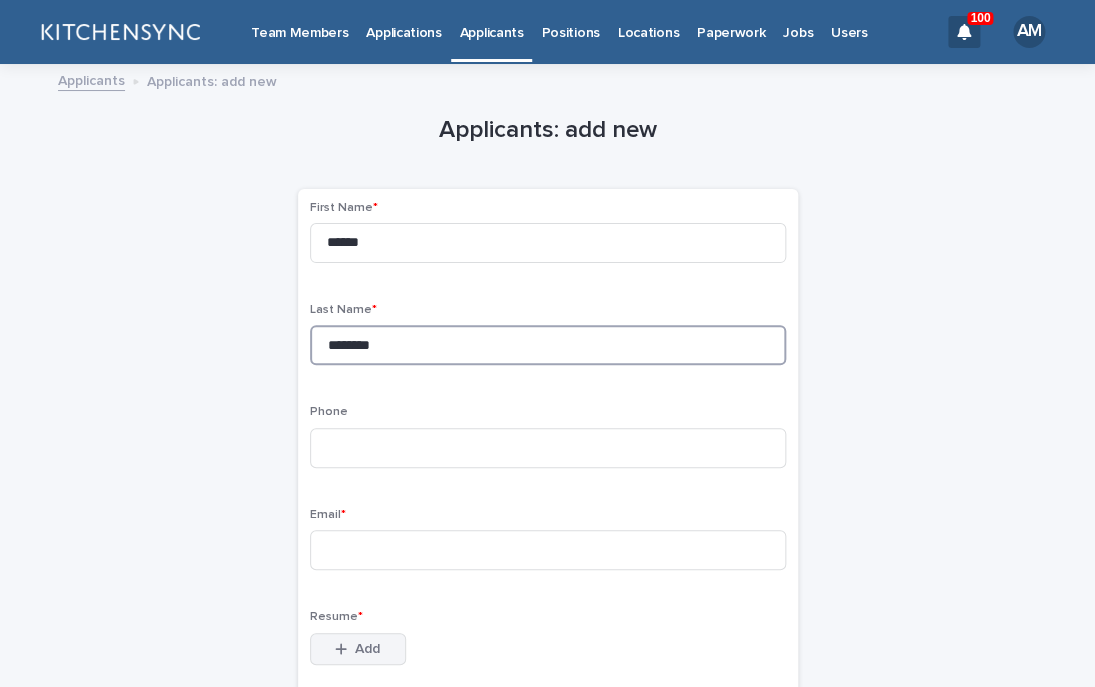 type on "********" 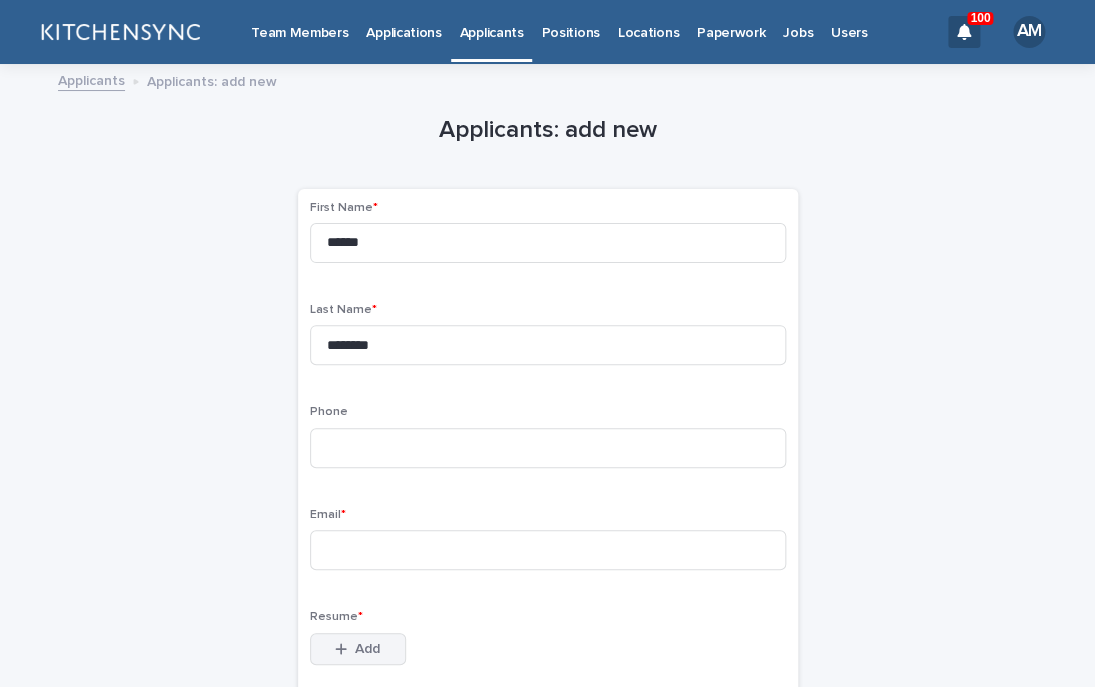 click on "Add" at bounding box center (358, 649) 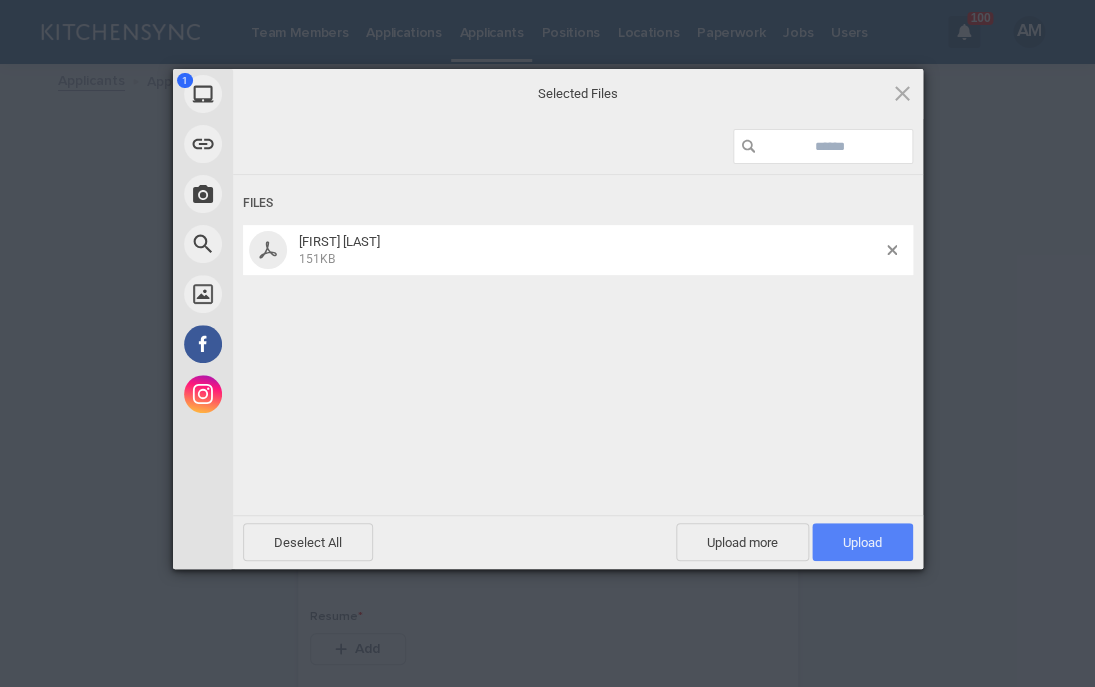 click on "Upload
1" at bounding box center (862, 542) 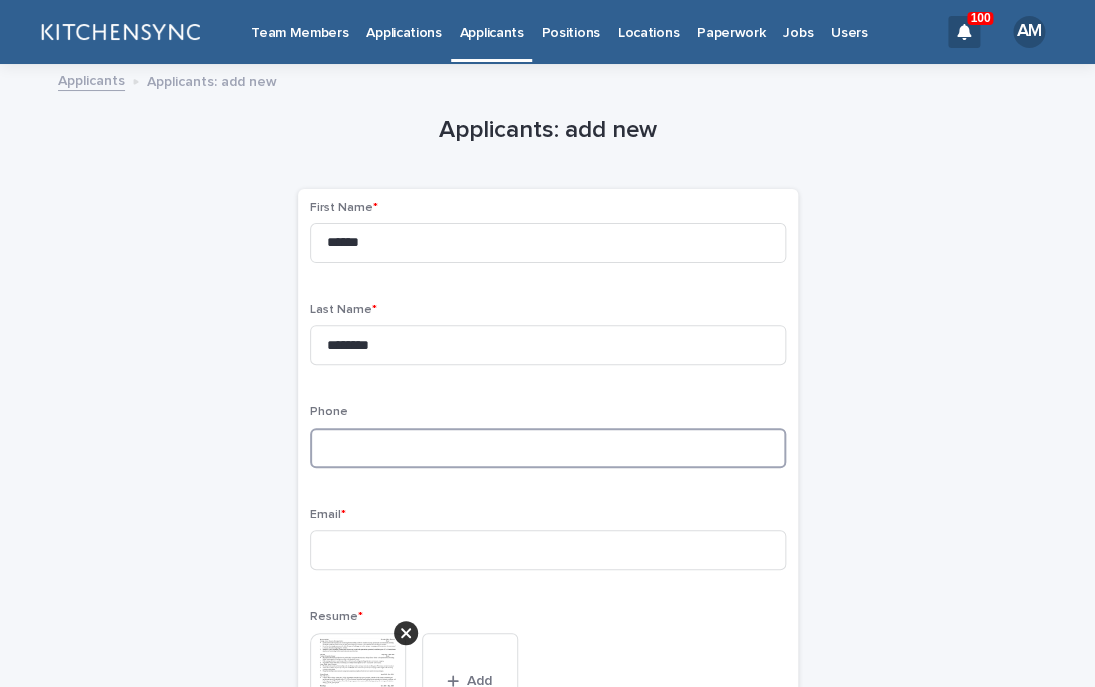 click at bounding box center (548, 448) 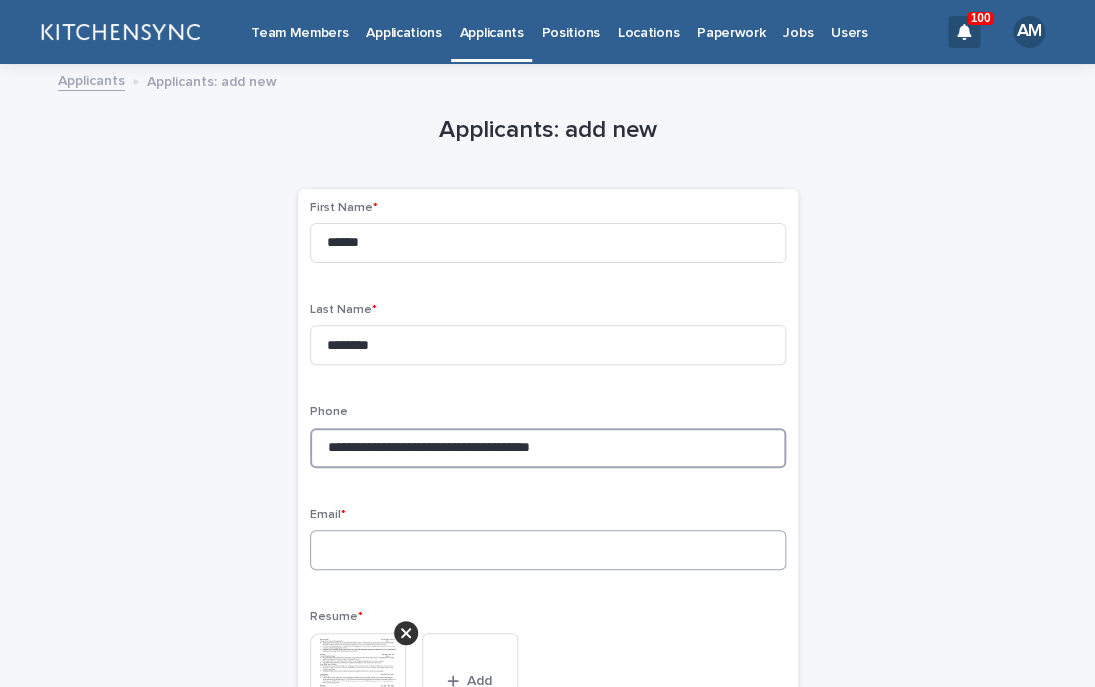 type on "**********" 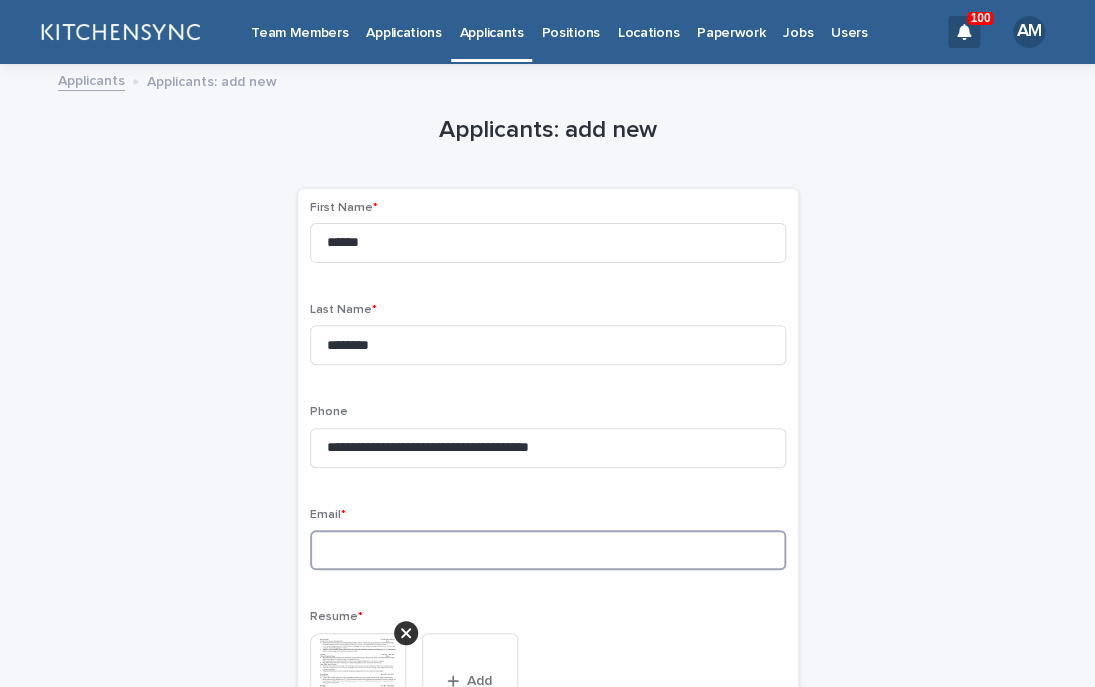 click at bounding box center (548, 550) 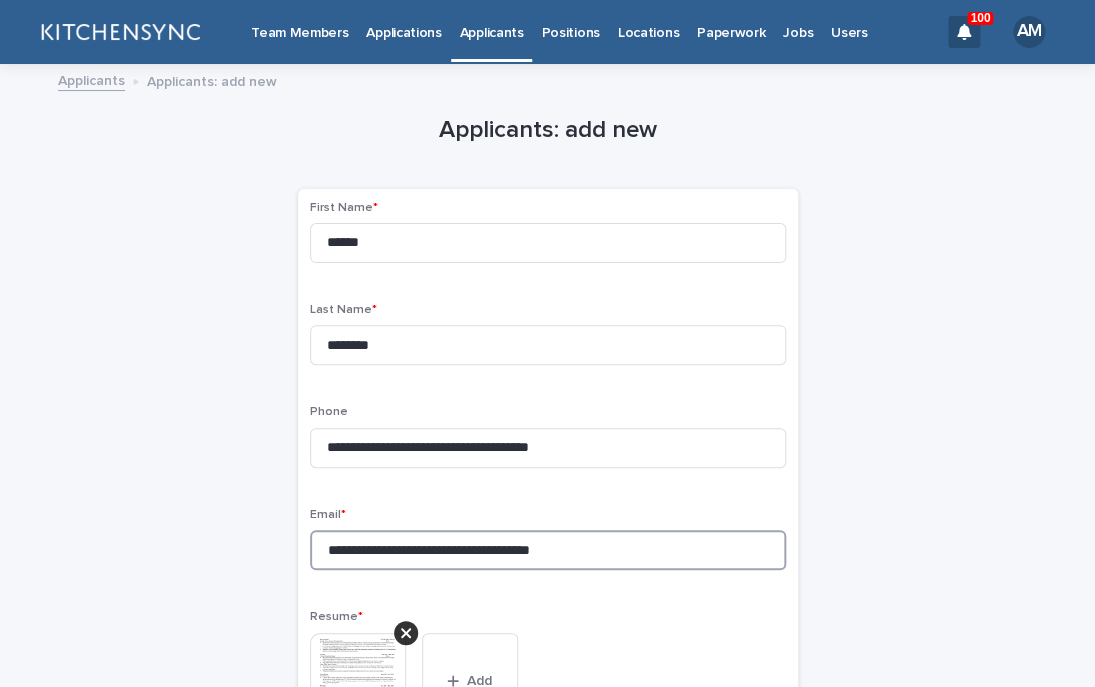 drag, startPoint x: 492, startPoint y: 554, endPoint x: 726, endPoint y: 567, distance: 234.36084 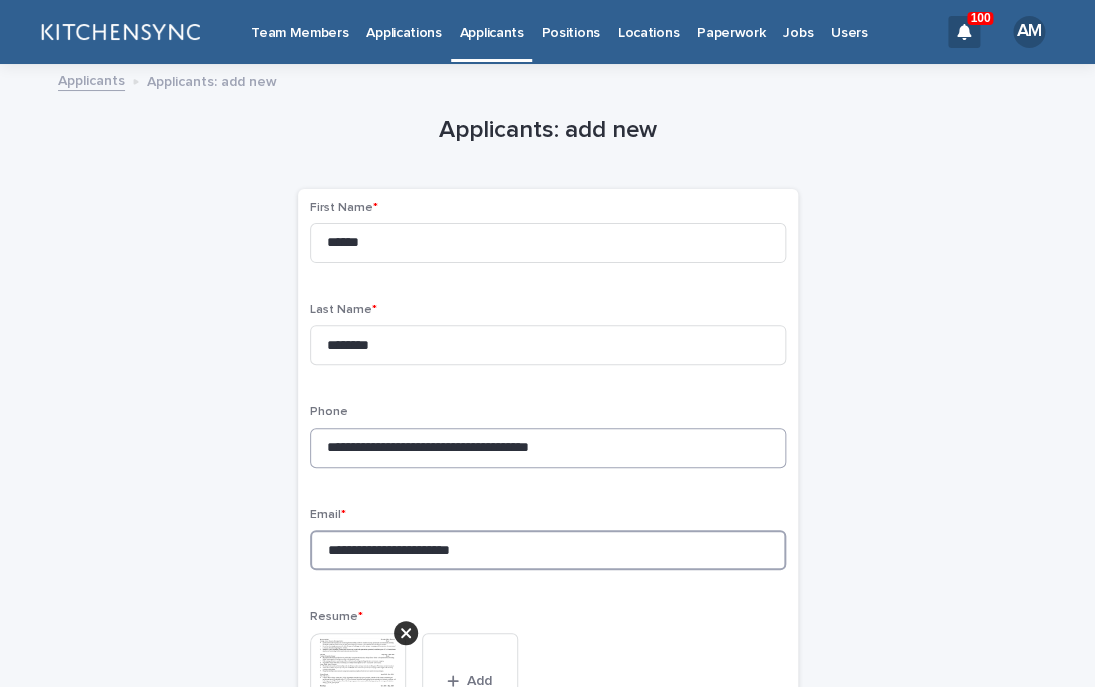 type on "**********" 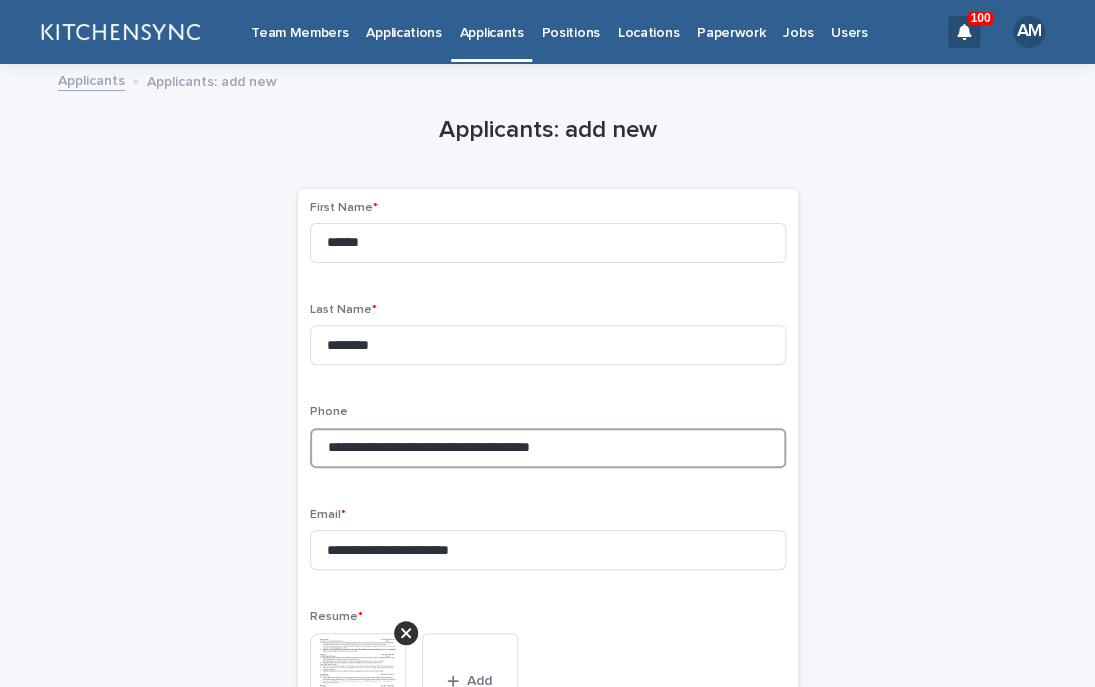 drag, startPoint x: 499, startPoint y: 453, endPoint x: 175, endPoint y: 452, distance: 324.00156 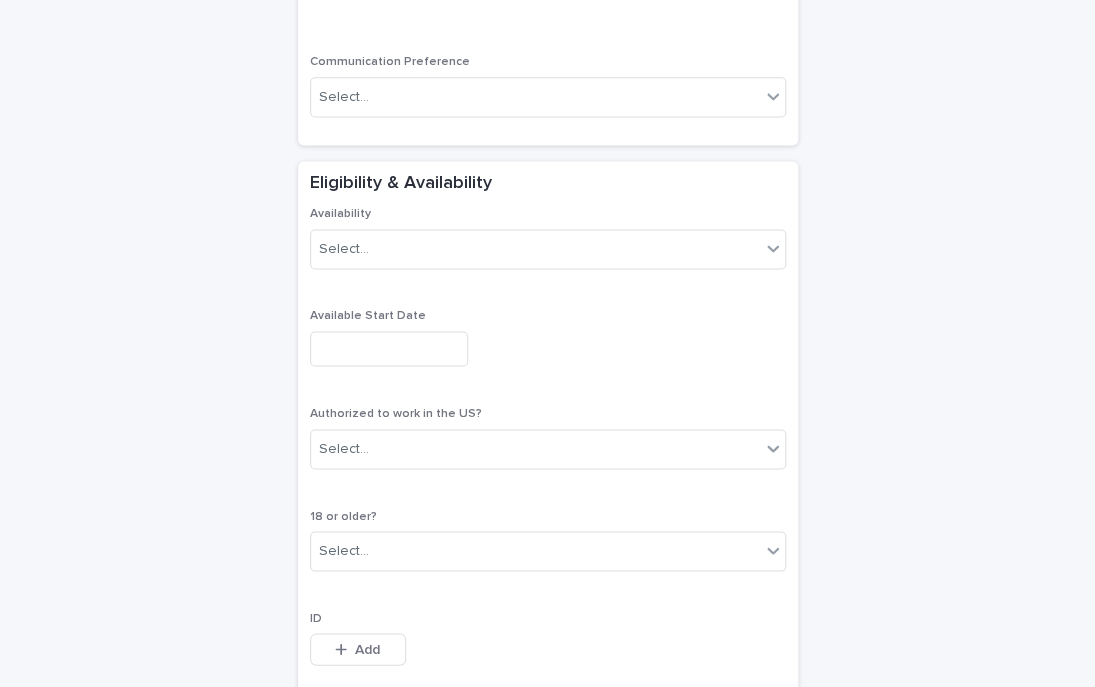 scroll, scrollTop: 1098, scrollLeft: 0, axis: vertical 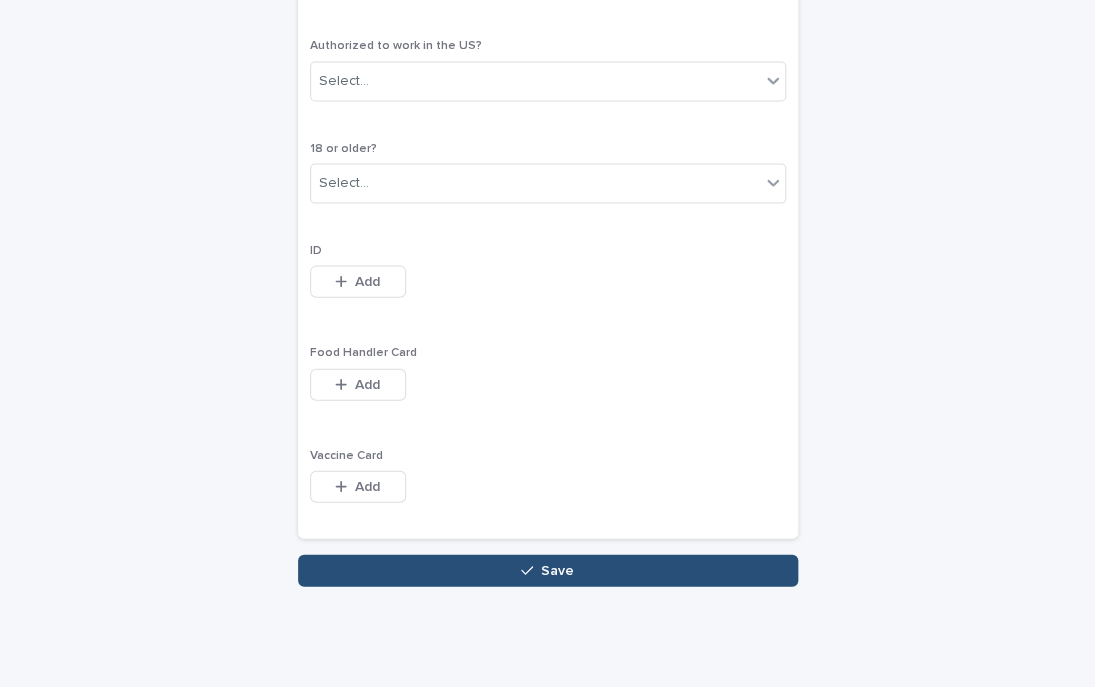 type on "**********" 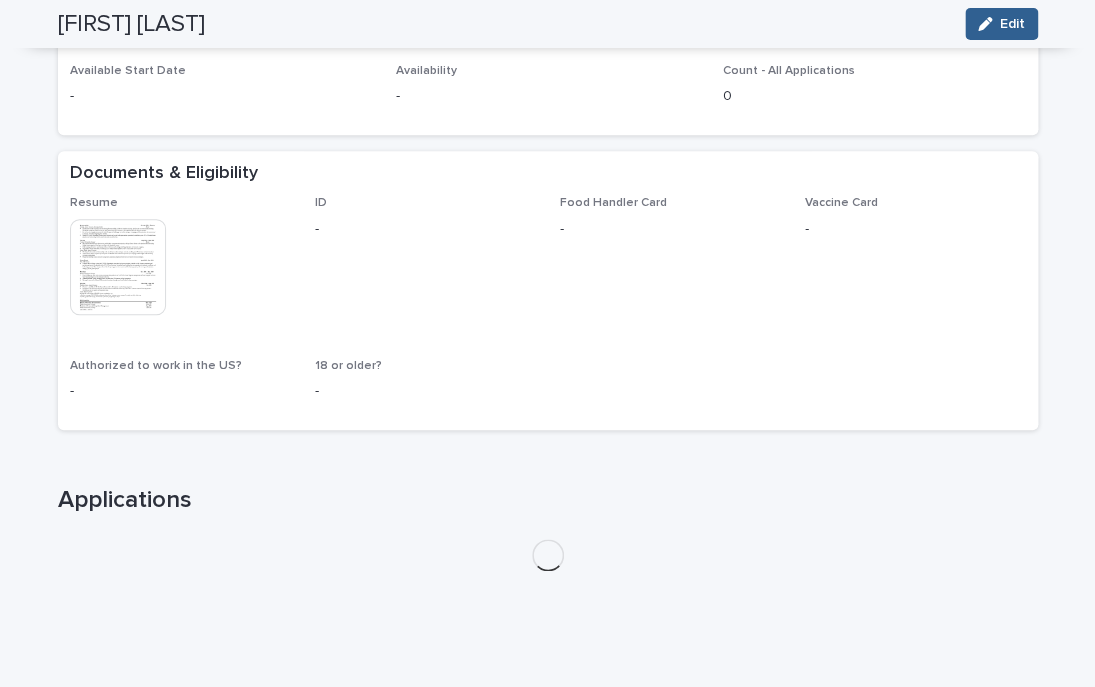 scroll, scrollTop: 402, scrollLeft: 0, axis: vertical 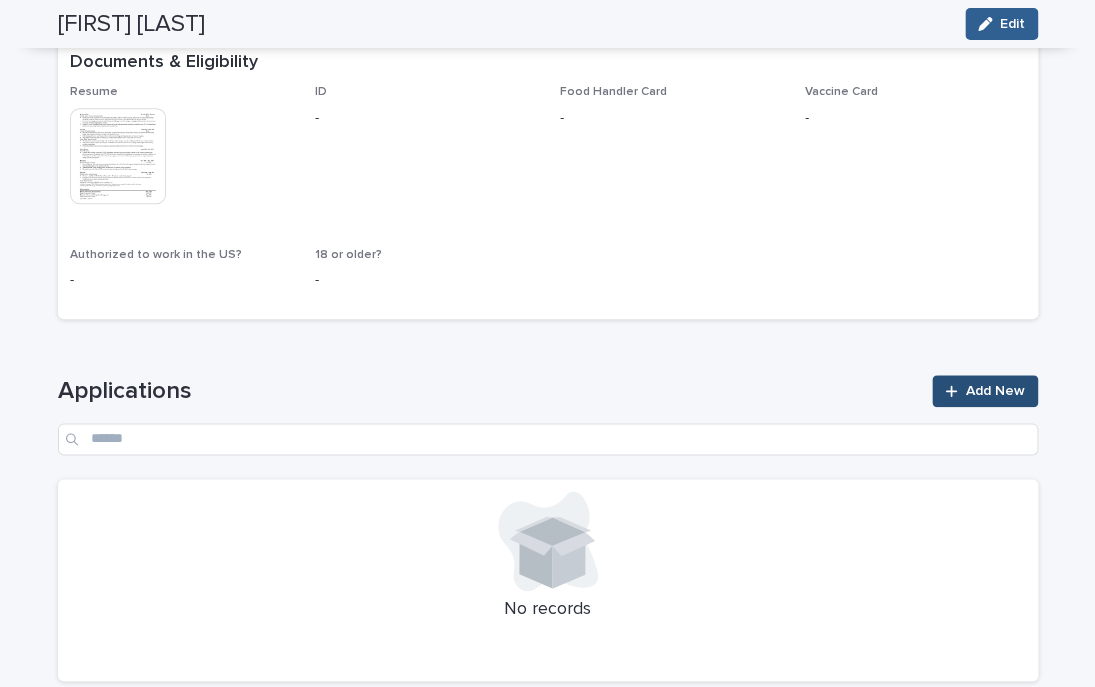 click on "Add New" at bounding box center [995, 391] 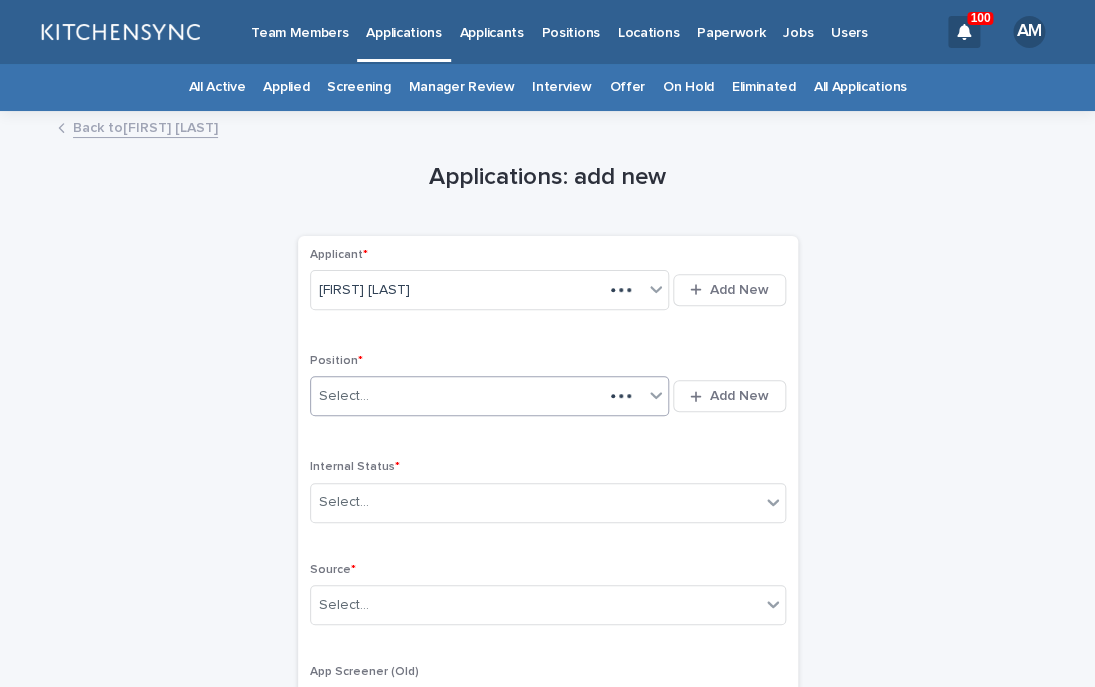 scroll, scrollTop: 0, scrollLeft: 0, axis: both 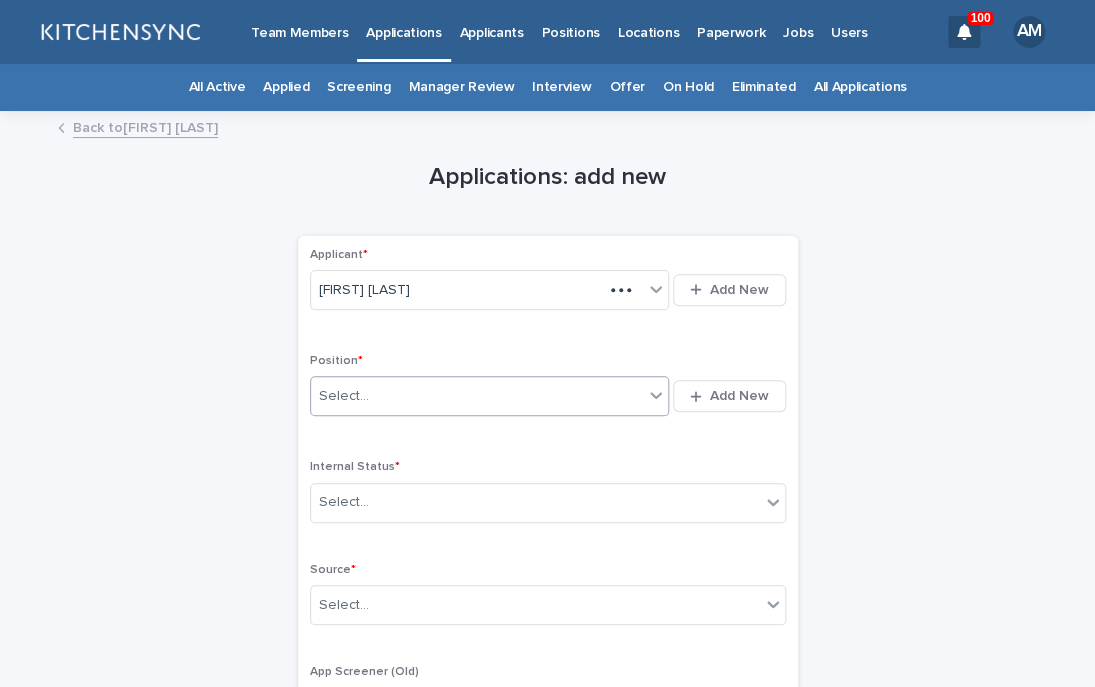 click on "Select..." at bounding box center [477, 396] 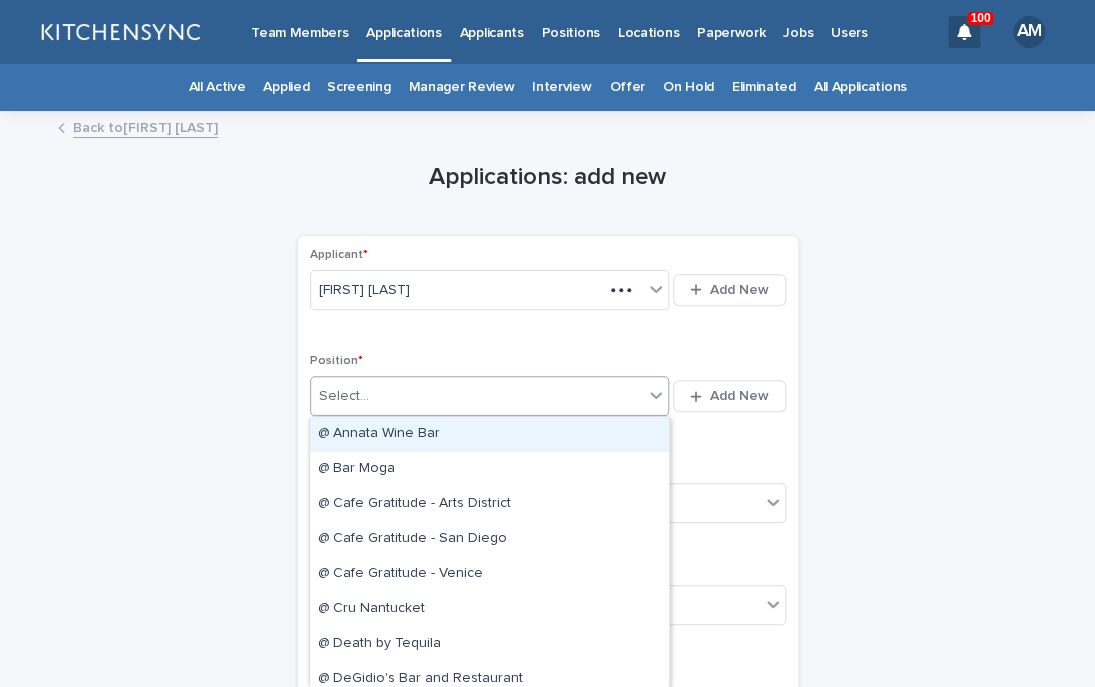 type on "*" 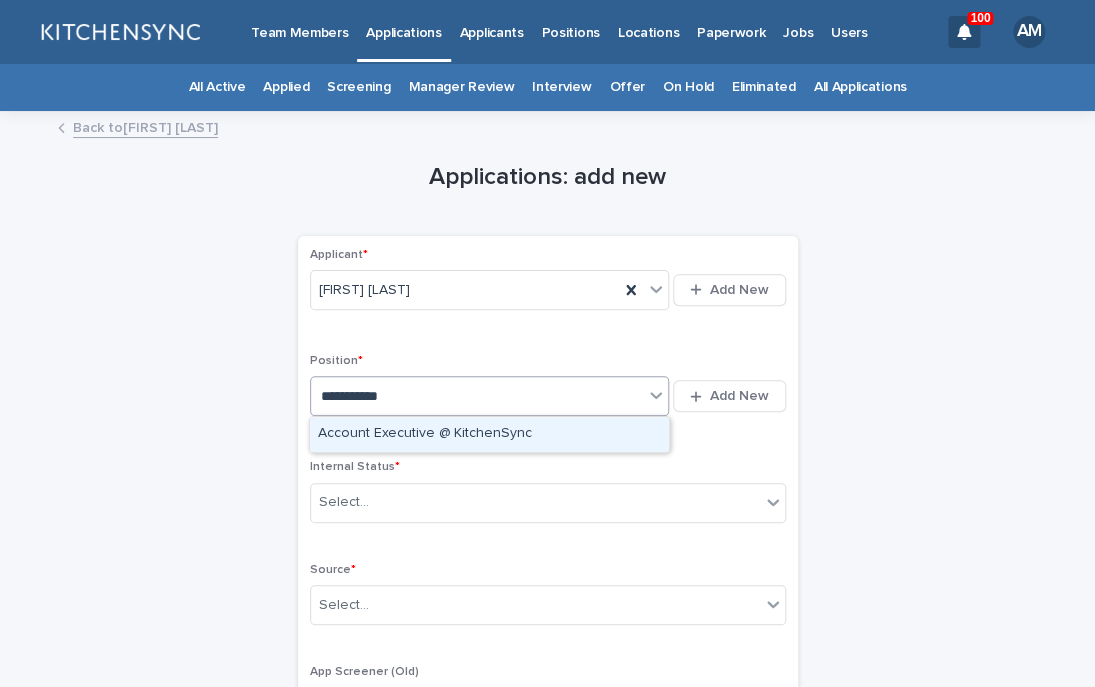 type on "**********" 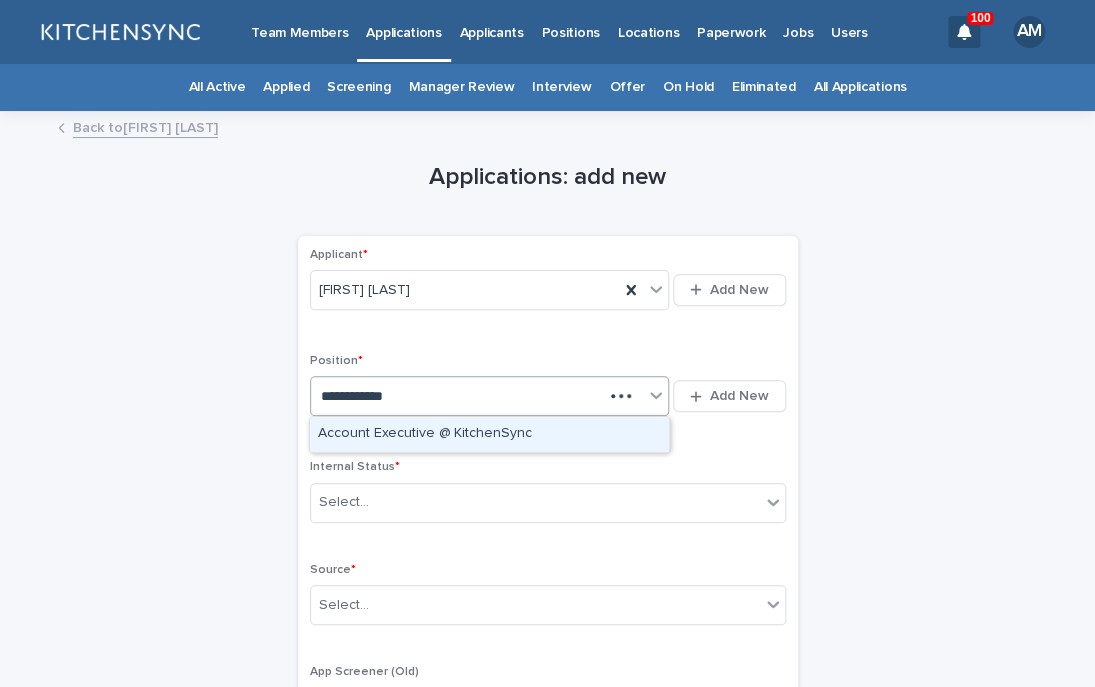 click on "Account Executive  @ KitchenSync" at bounding box center [489, 434] 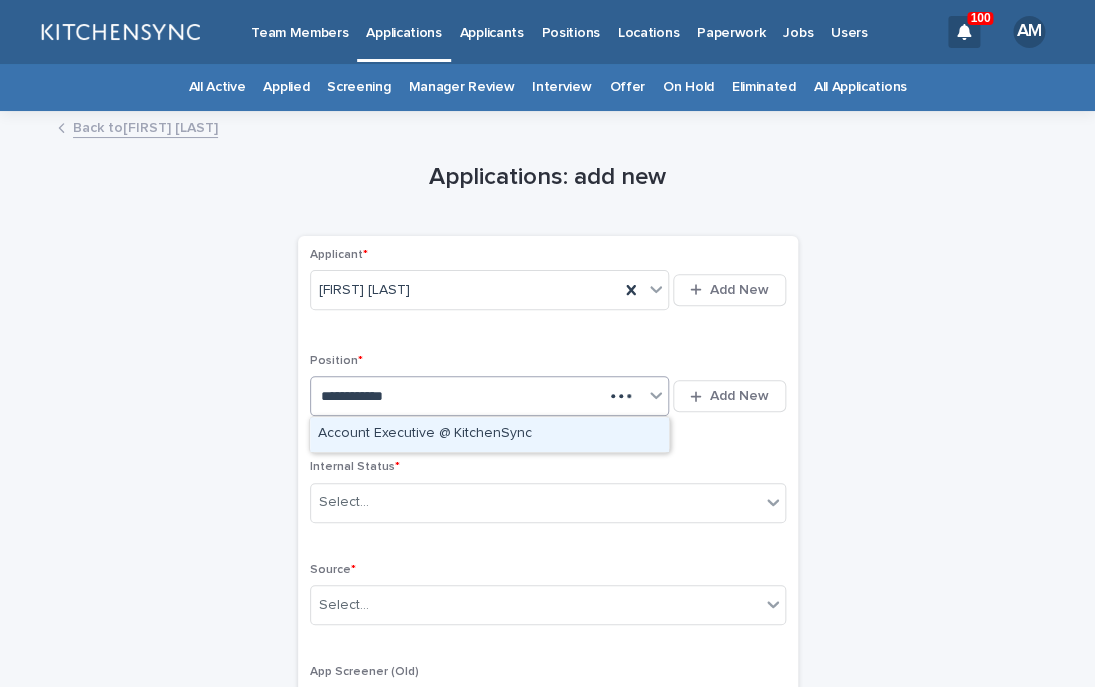 type 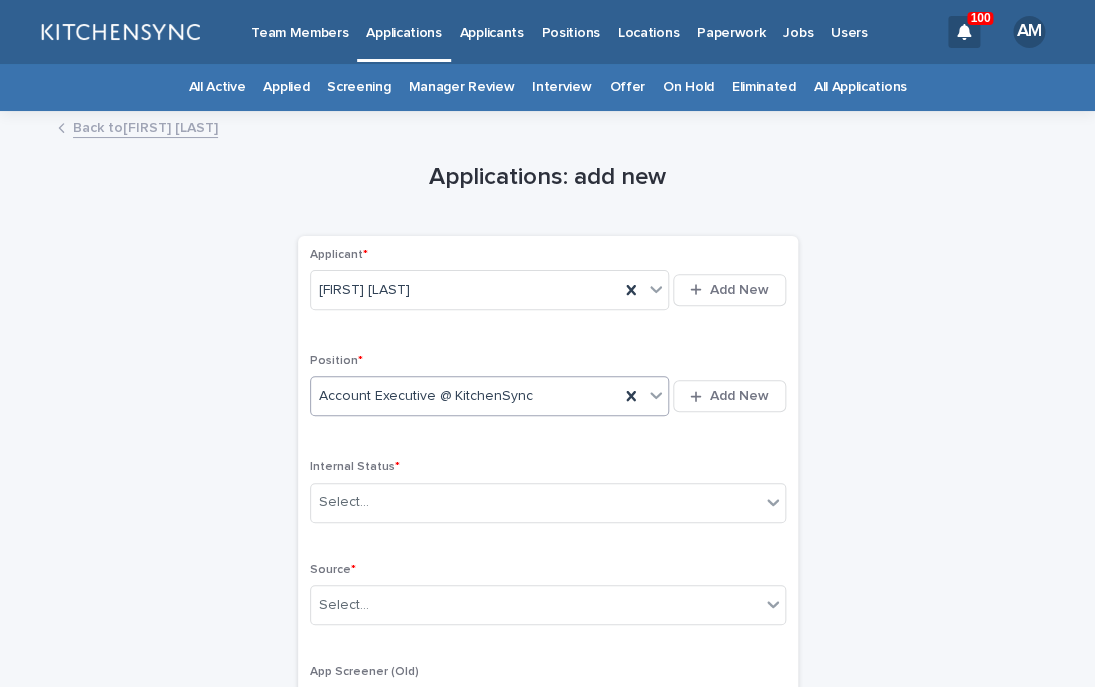 scroll, scrollTop: 214, scrollLeft: 0, axis: vertical 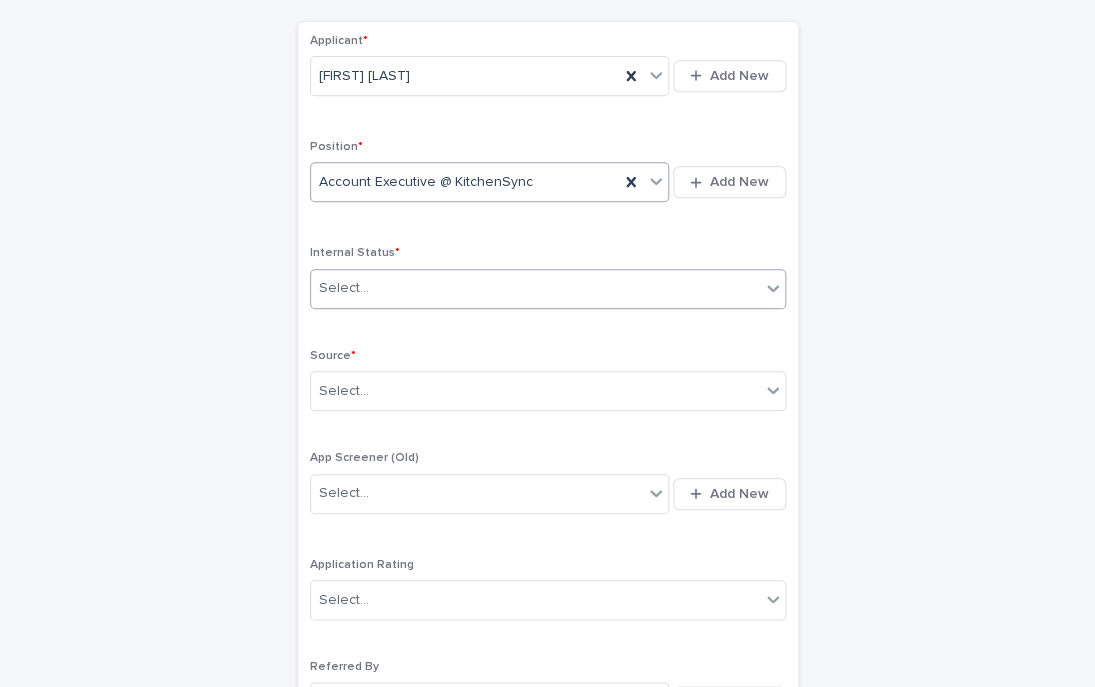 click on "Select..." at bounding box center [535, 288] 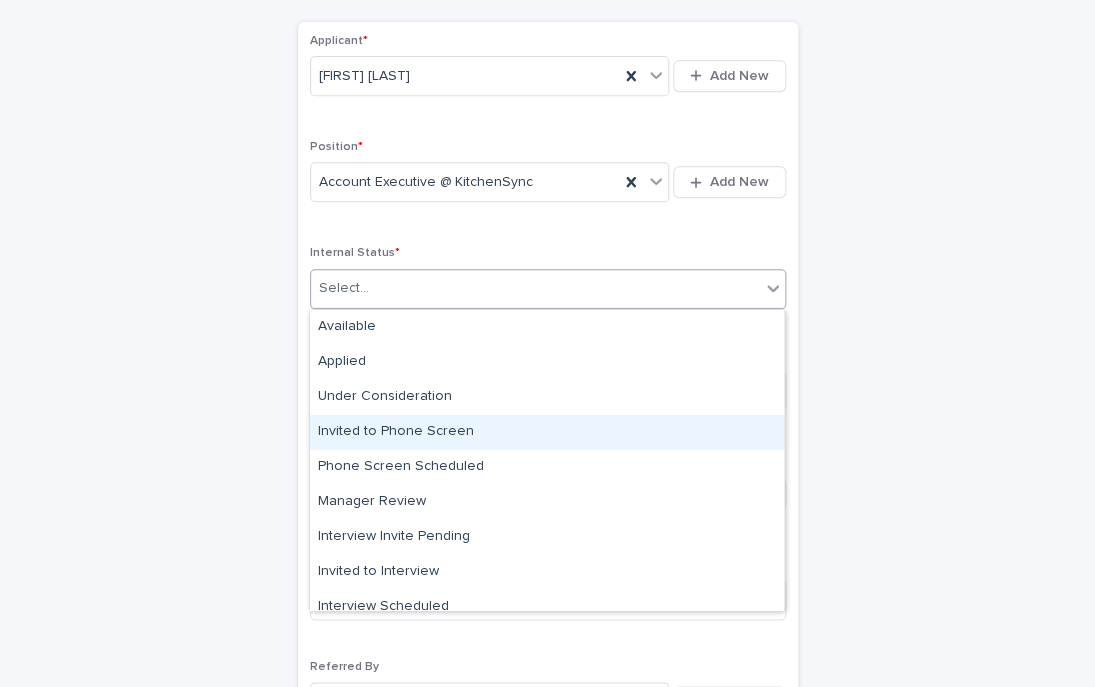 click on "Invited to Phone Screen" at bounding box center [547, 432] 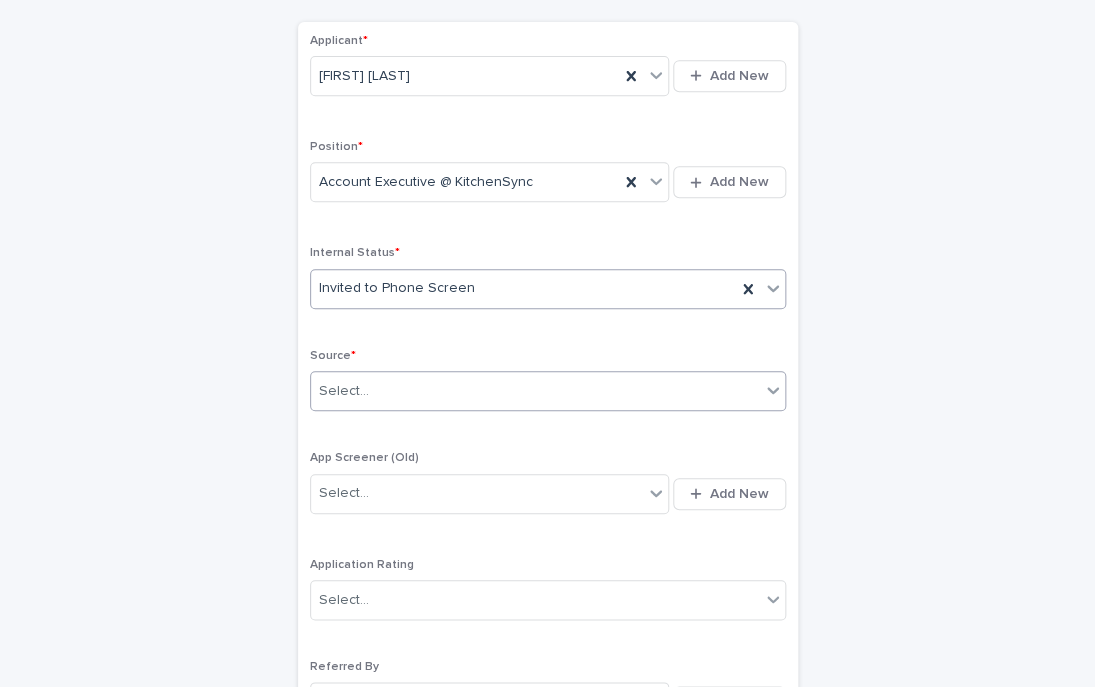 scroll, scrollTop: 375, scrollLeft: 0, axis: vertical 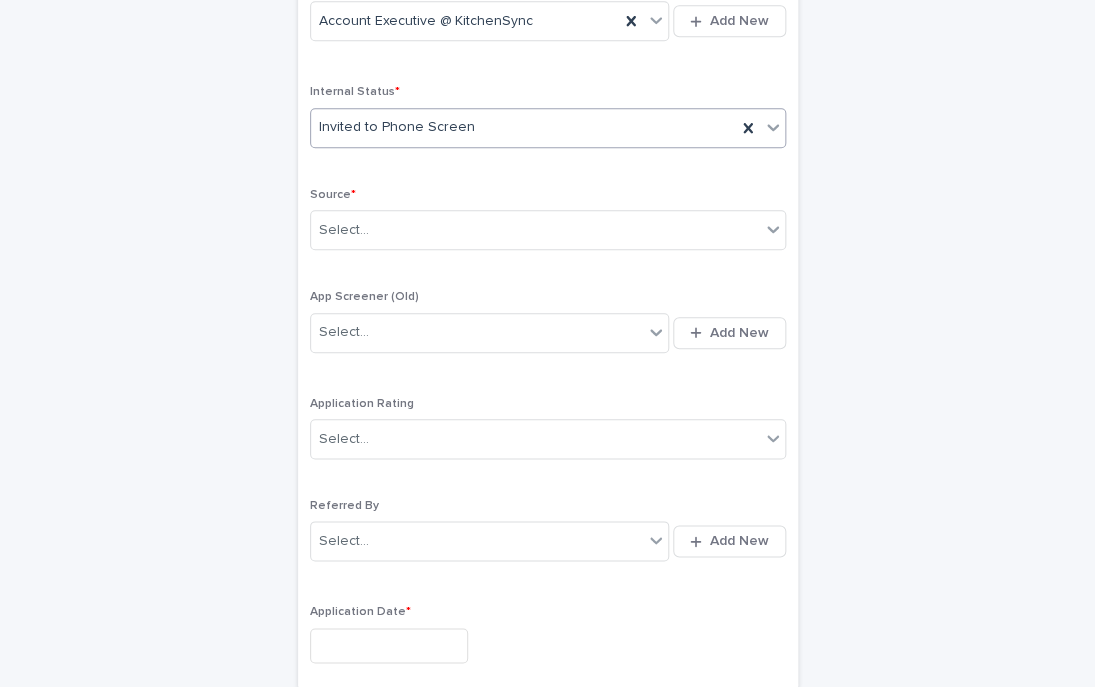click on "Invited to Phone Screen" at bounding box center [548, 128] 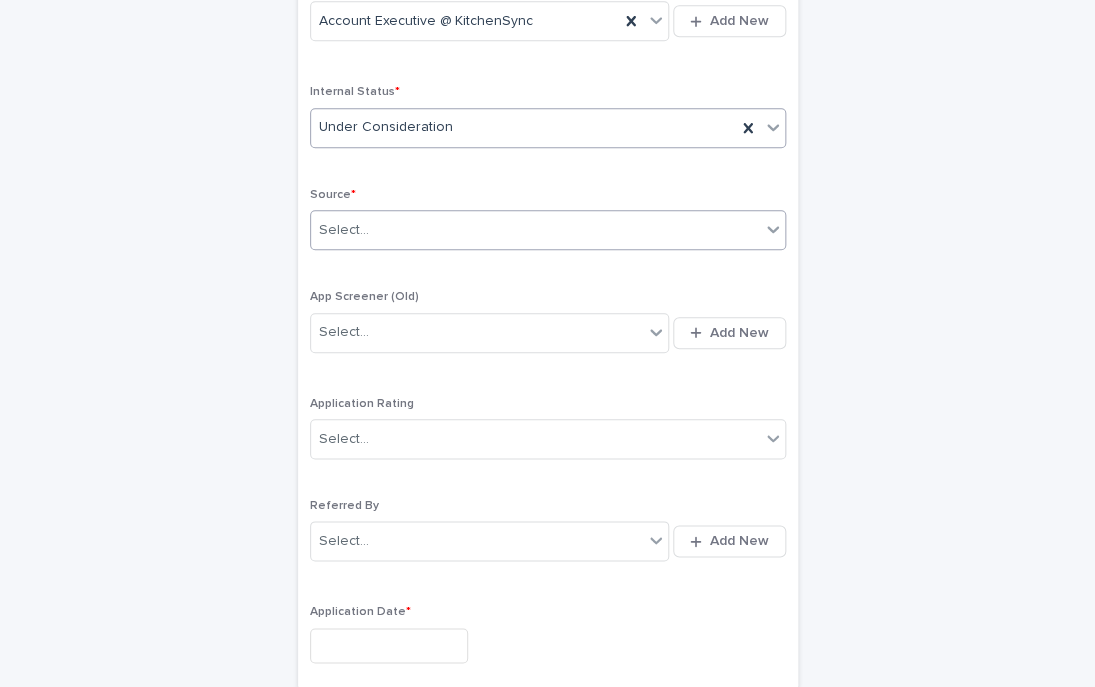 click on "Select..." at bounding box center [535, 230] 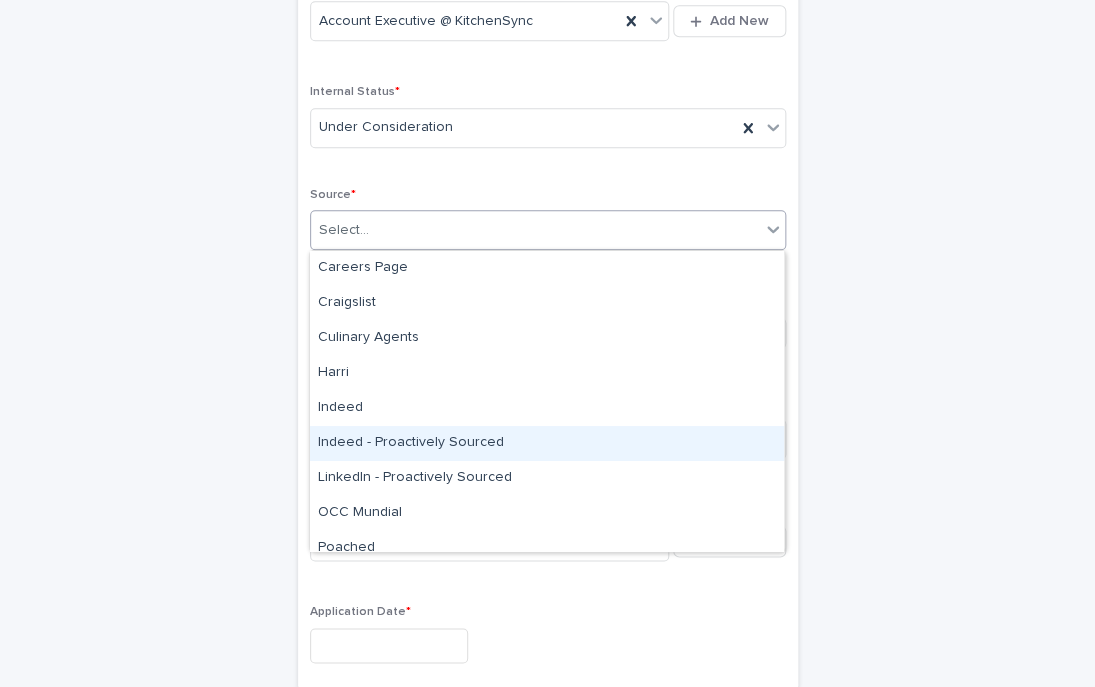 click on "Indeed - Proactively Sourced" at bounding box center [547, 443] 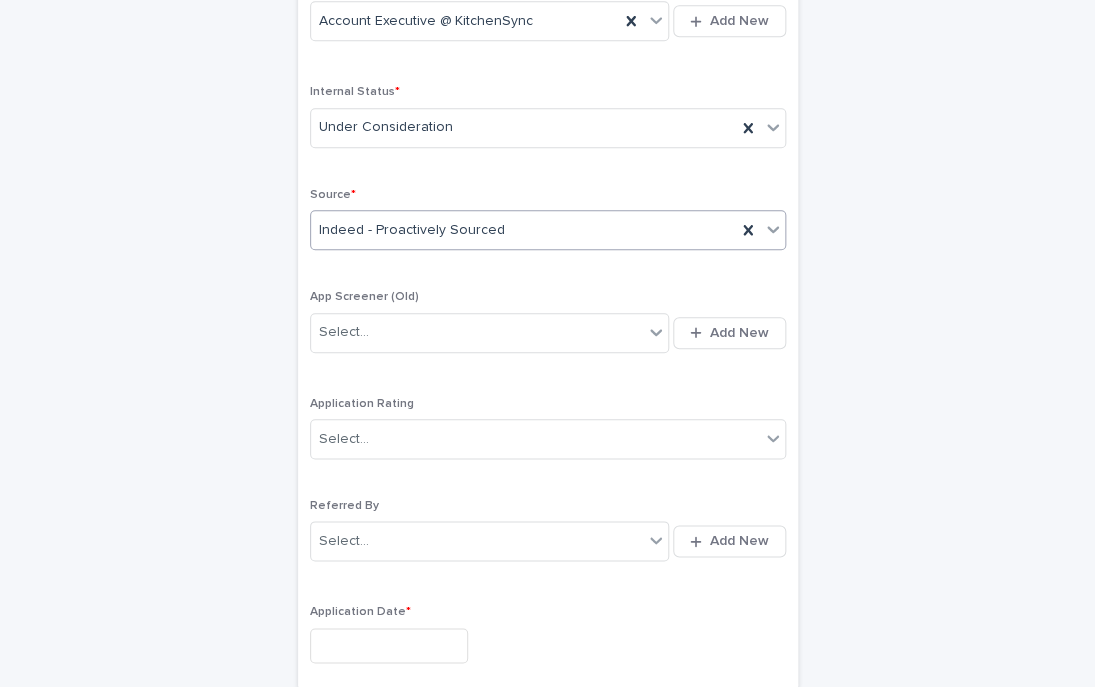 scroll, scrollTop: 527, scrollLeft: 0, axis: vertical 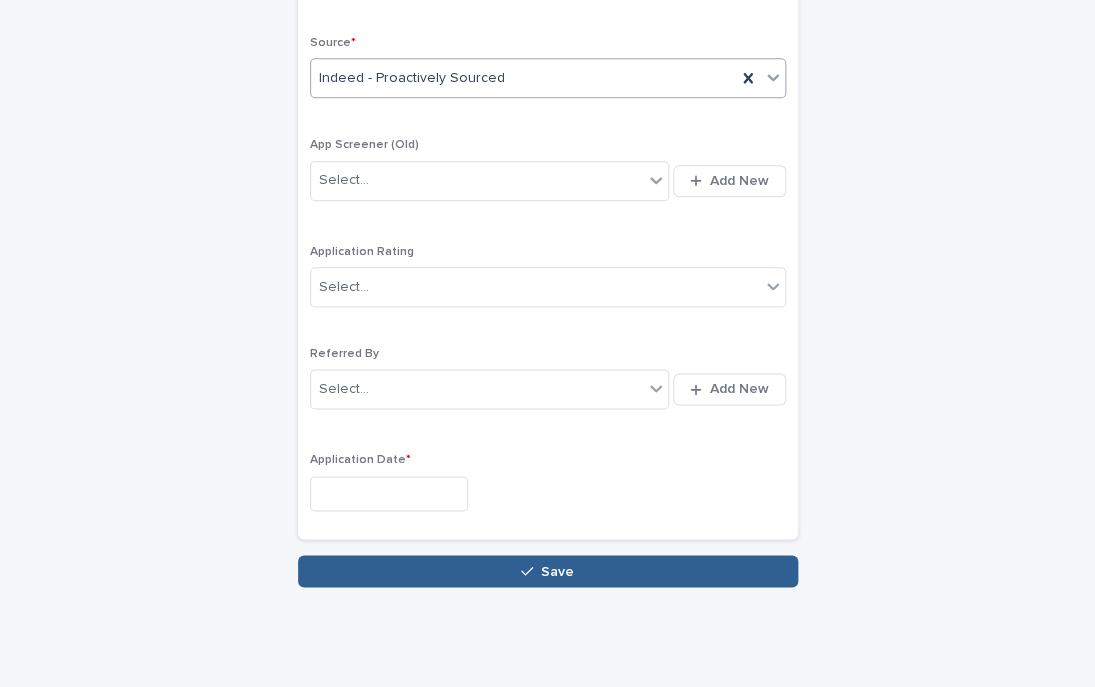 click at bounding box center (389, 493) 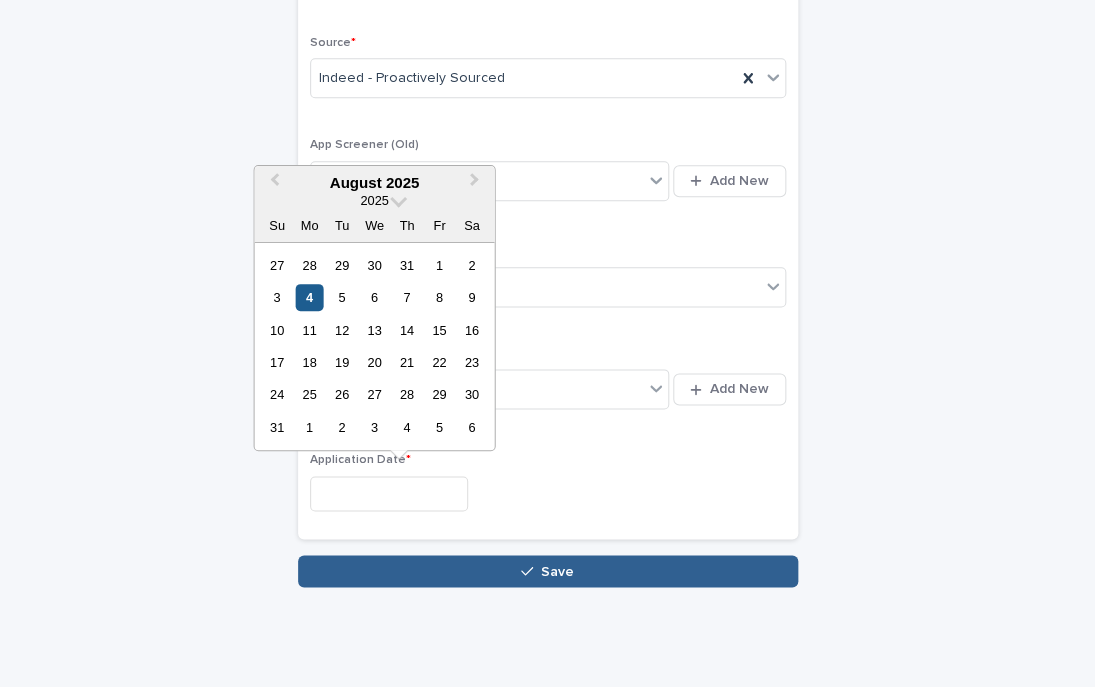 click on "4" at bounding box center (309, 297) 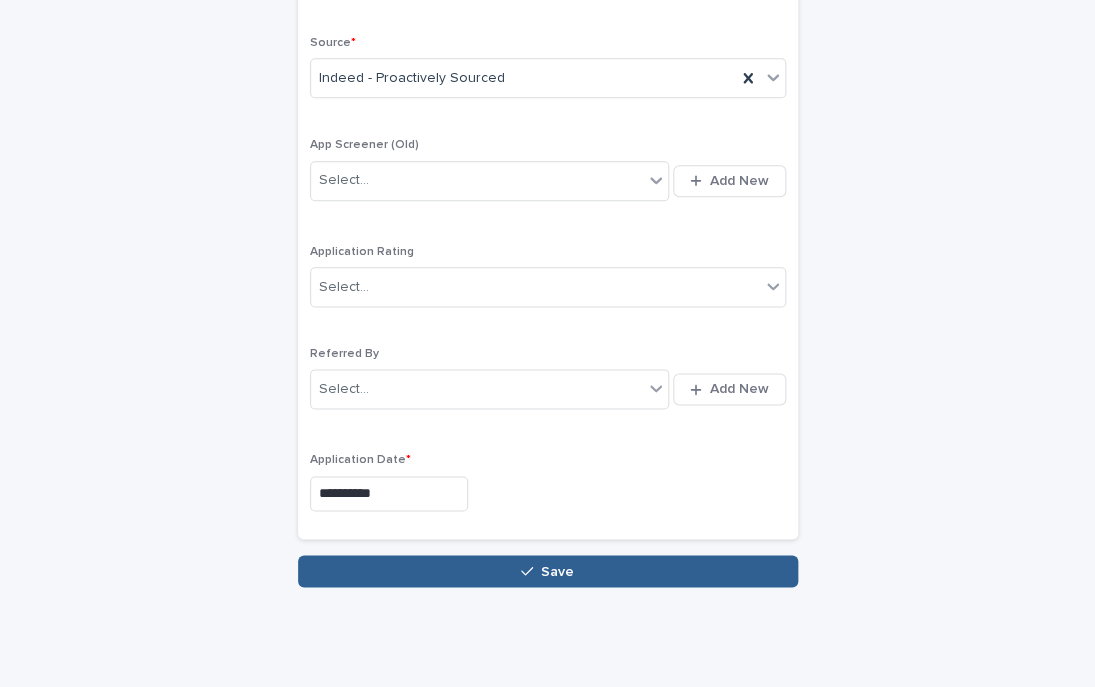 click on "Save" at bounding box center (548, 571) 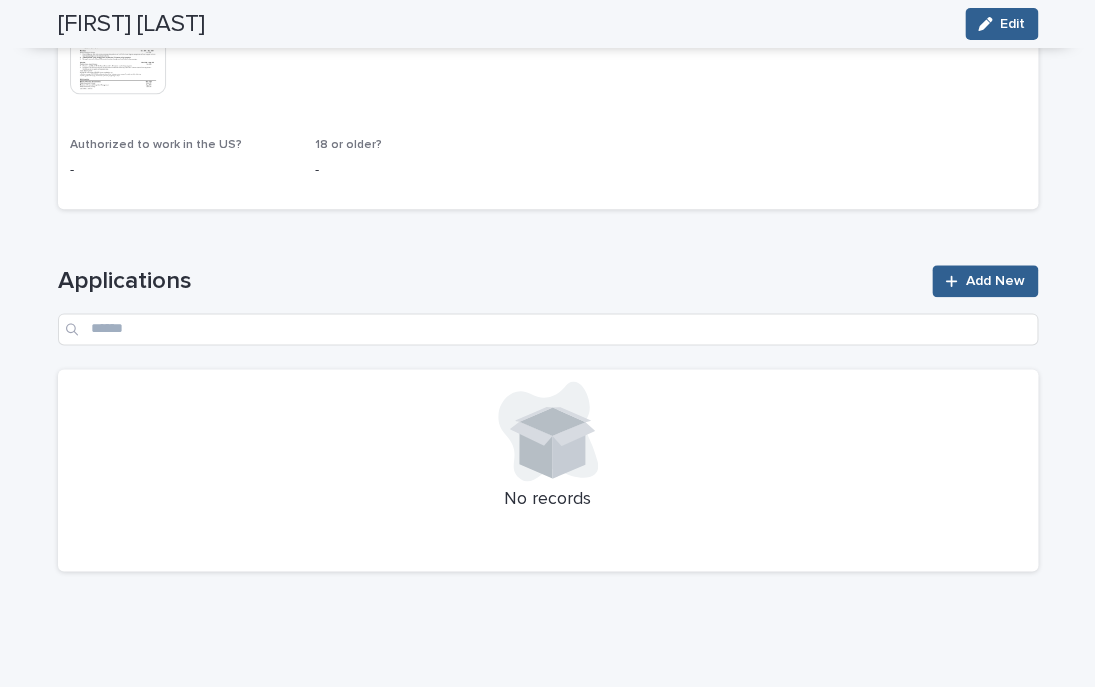scroll, scrollTop: 508, scrollLeft: 0, axis: vertical 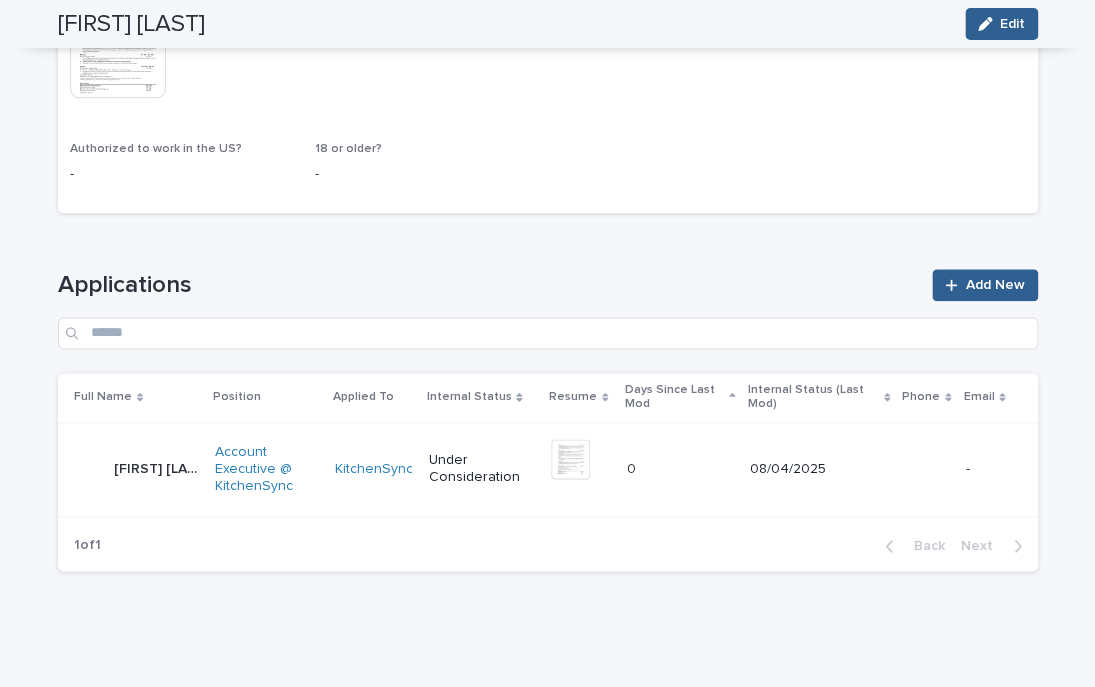 click on "[FIRST] [LAST] [FIRST] [LAST]" at bounding box center (132, 469) 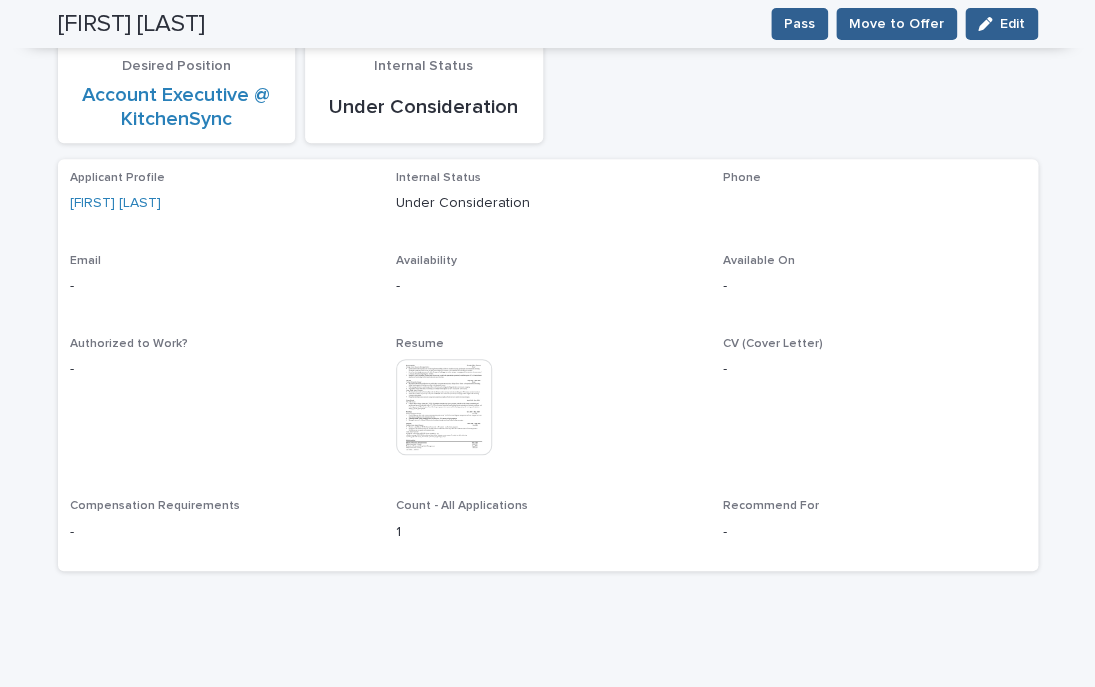 scroll, scrollTop: 233, scrollLeft: 0, axis: vertical 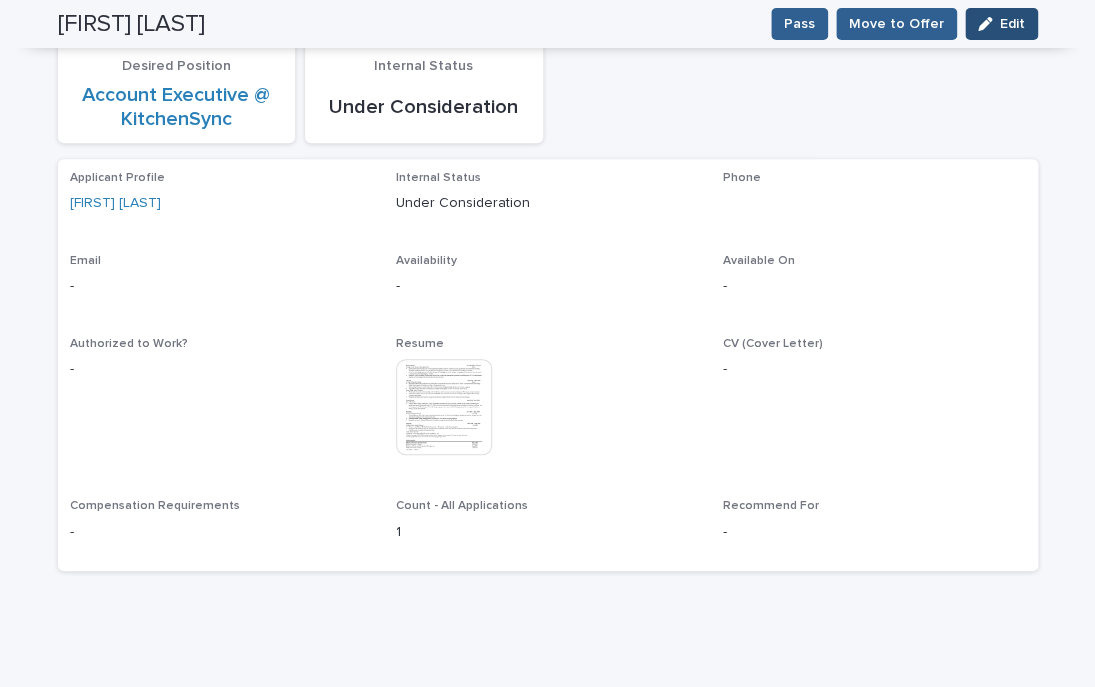 click at bounding box center (989, 24) 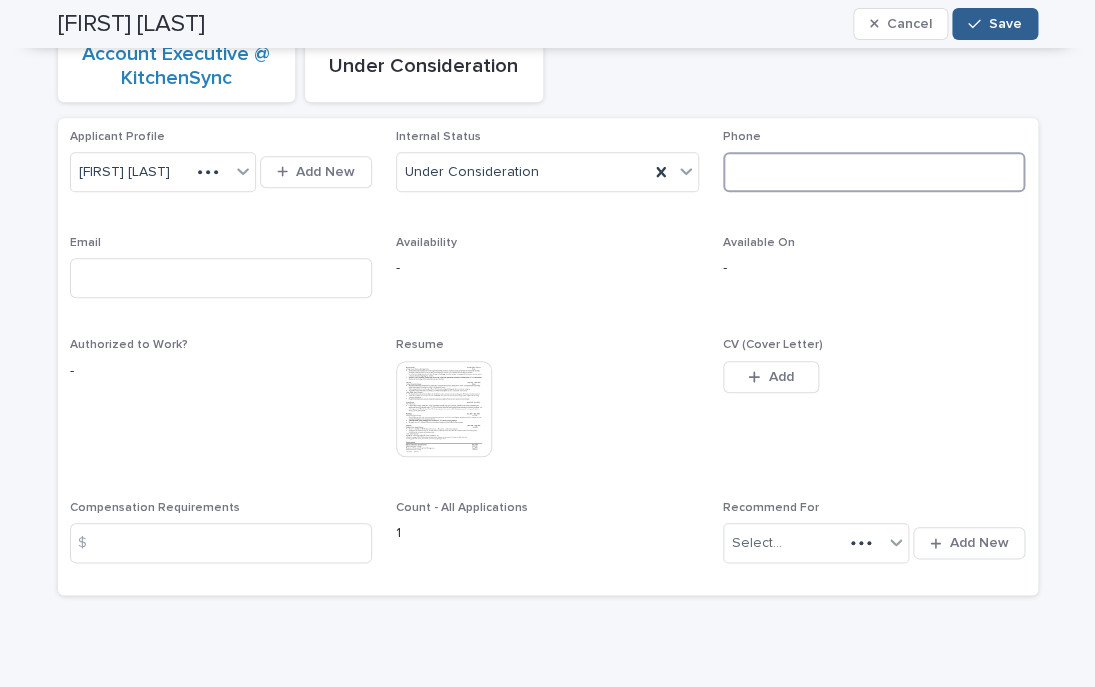 click at bounding box center (874, 172) 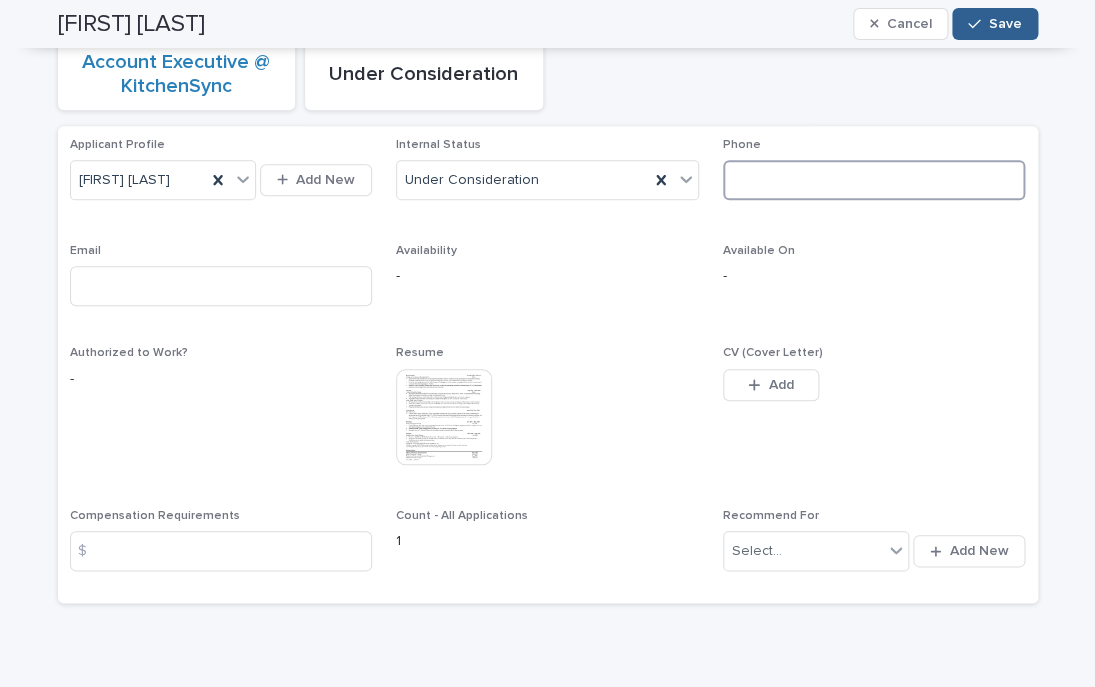 paste on "**********" 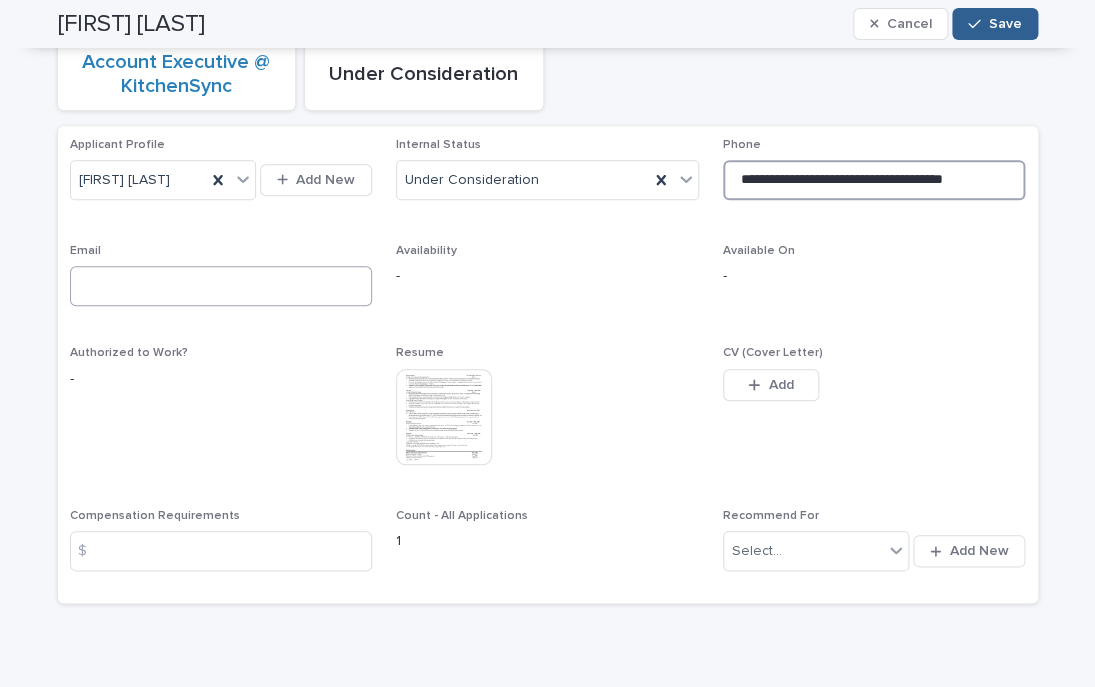 type on "**********" 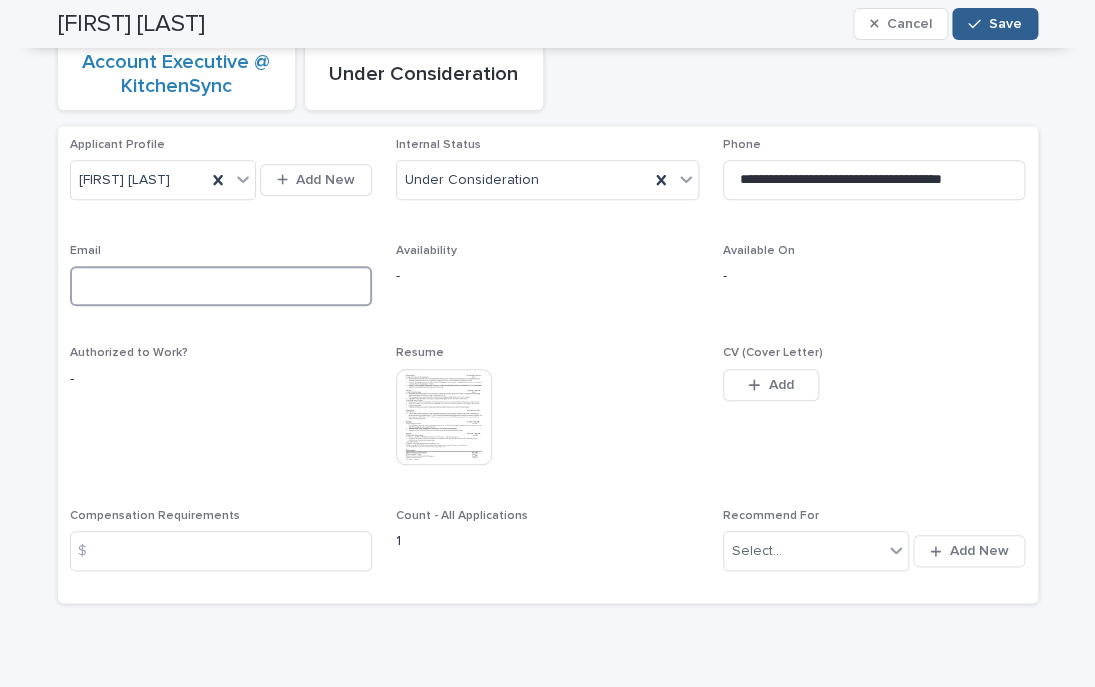 paste on "**********" 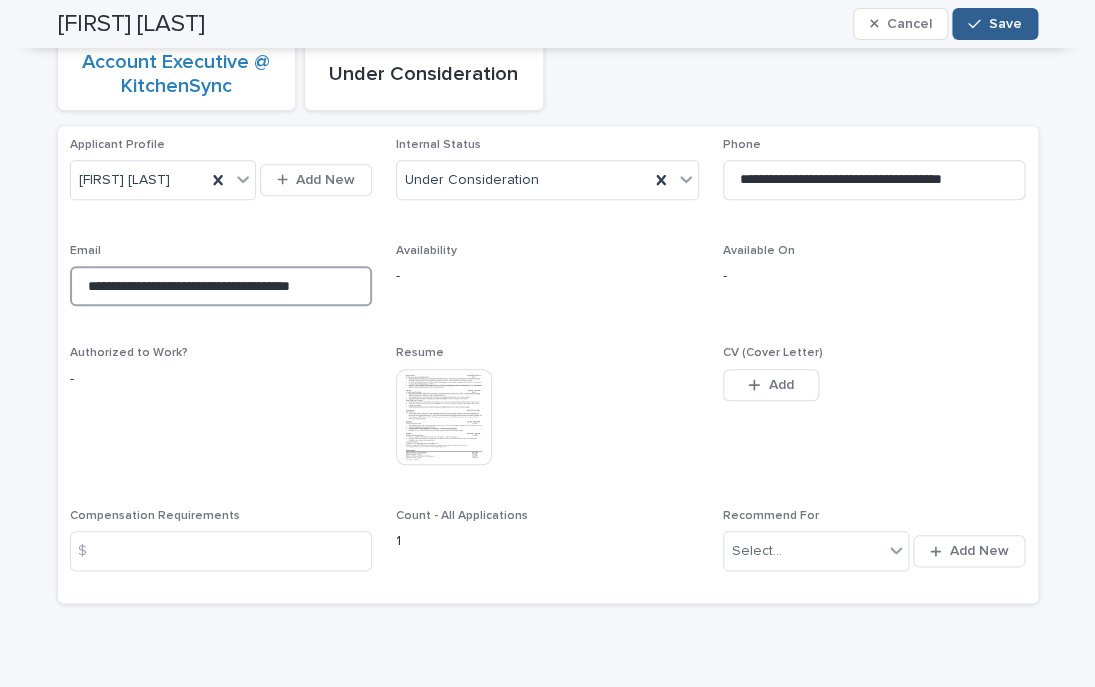 click on "**********" at bounding box center [221, 286] 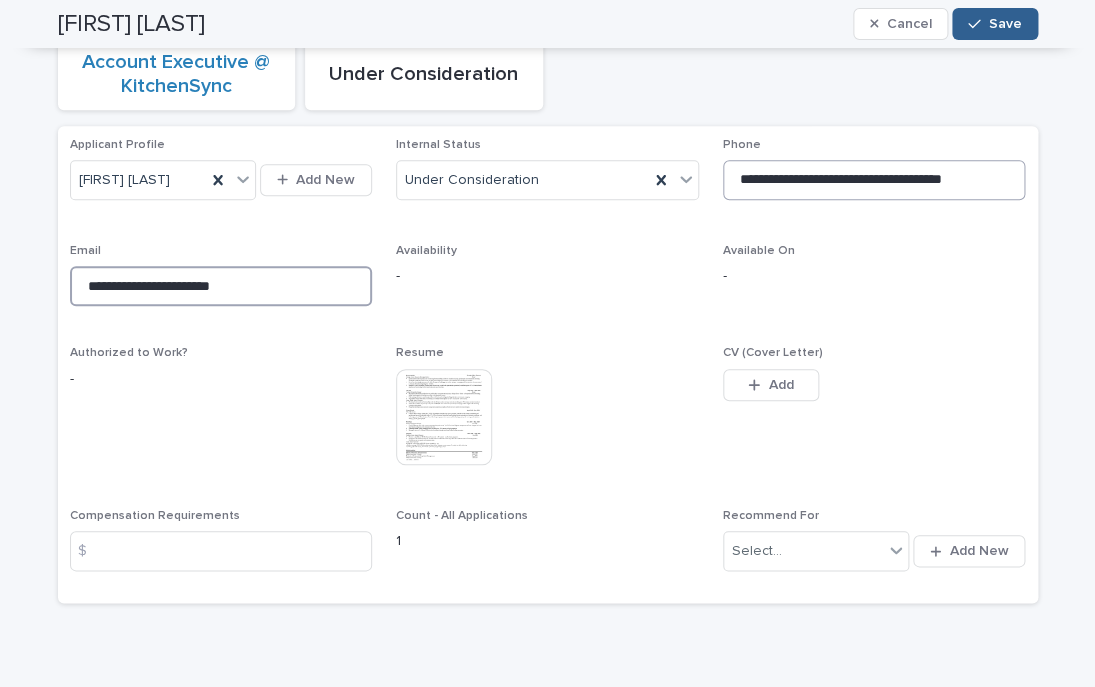 type on "**********" 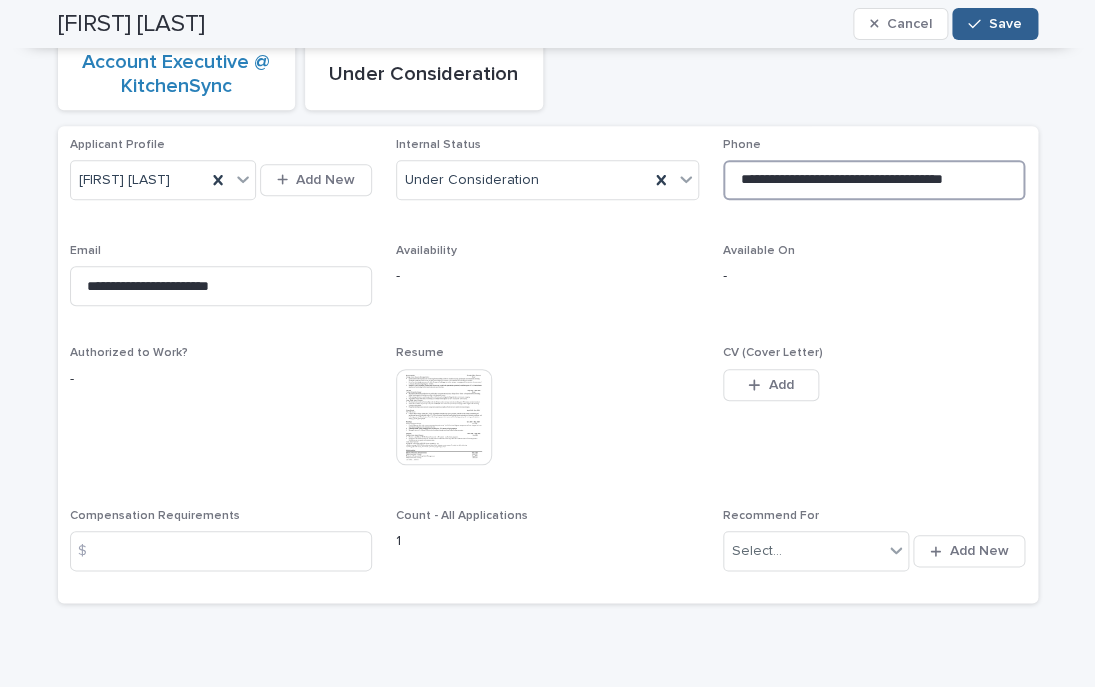 drag, startPoint x: 920, startPoint y: 181, endPoint x: 606, endPoint y: 167, distance: 314.31195 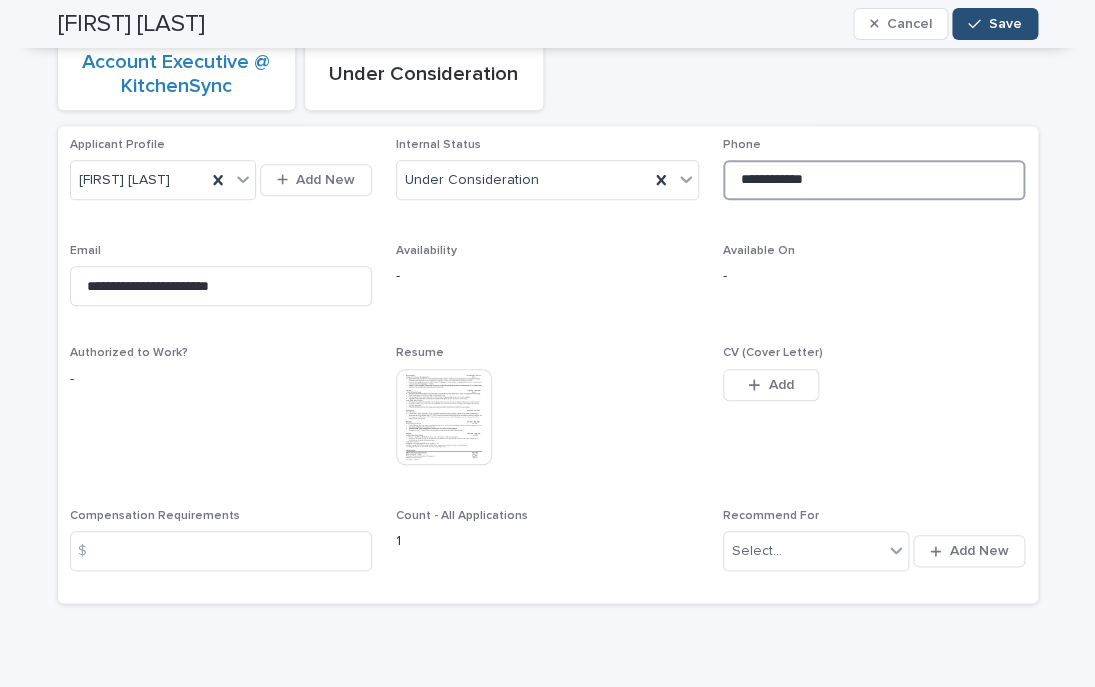 type on "**********" 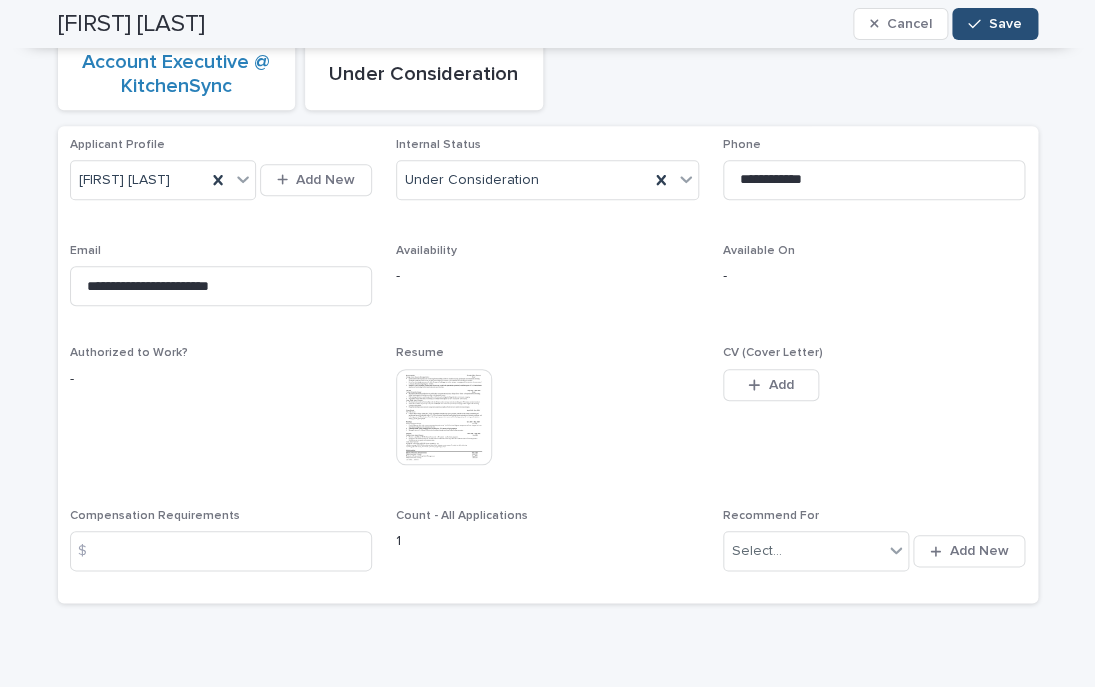 click 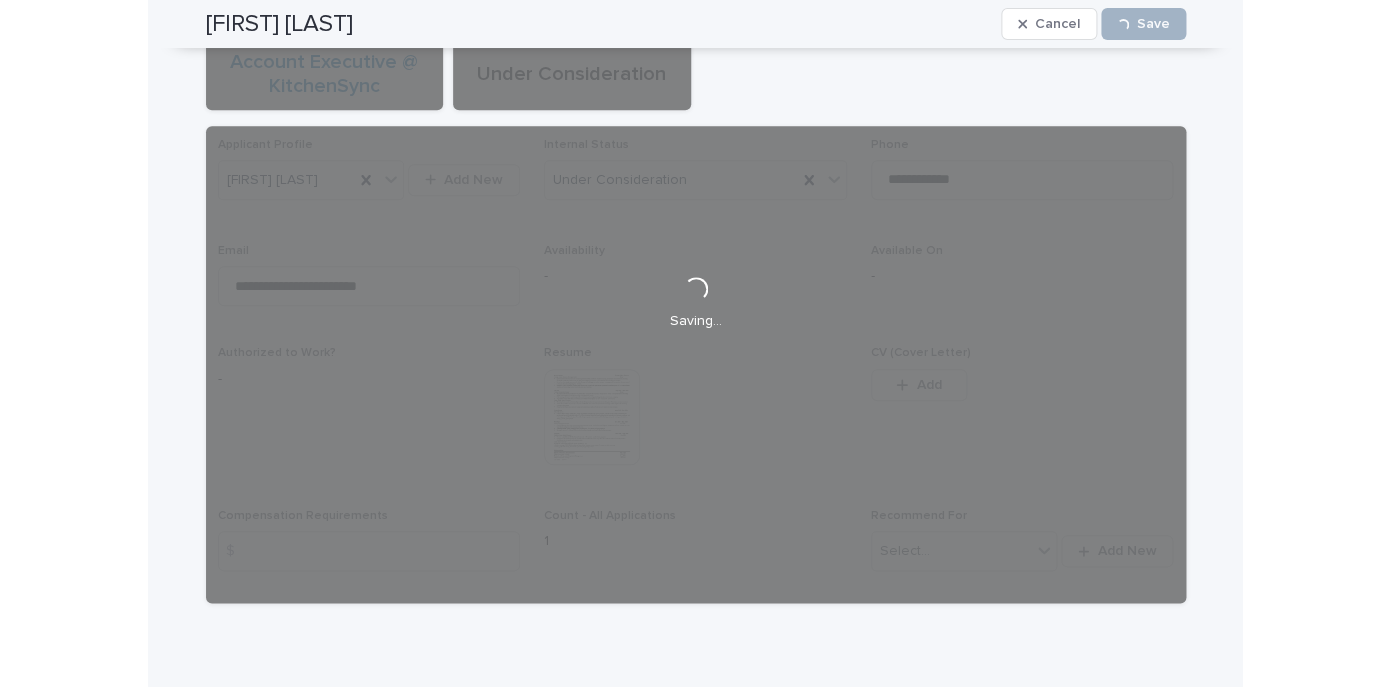 scroll, scrollTop: 0, scrollLeft: 0, axis: both 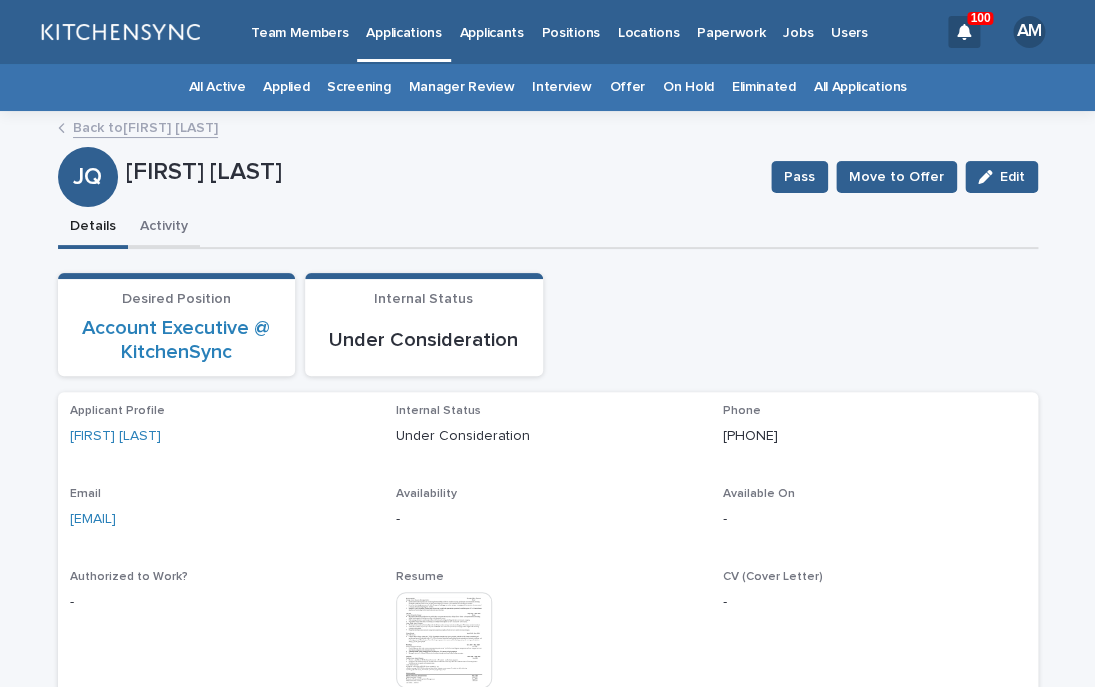 click on "Activity" at bounding box center [164, 228] 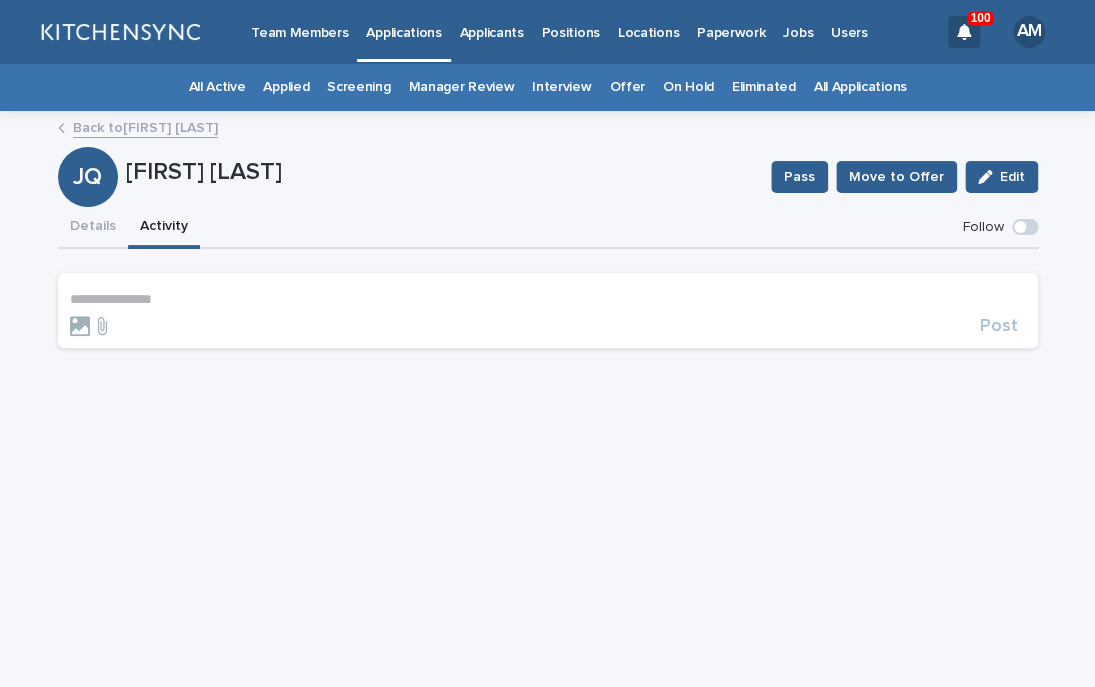 click on "**********" at bounding box center (548, 299) 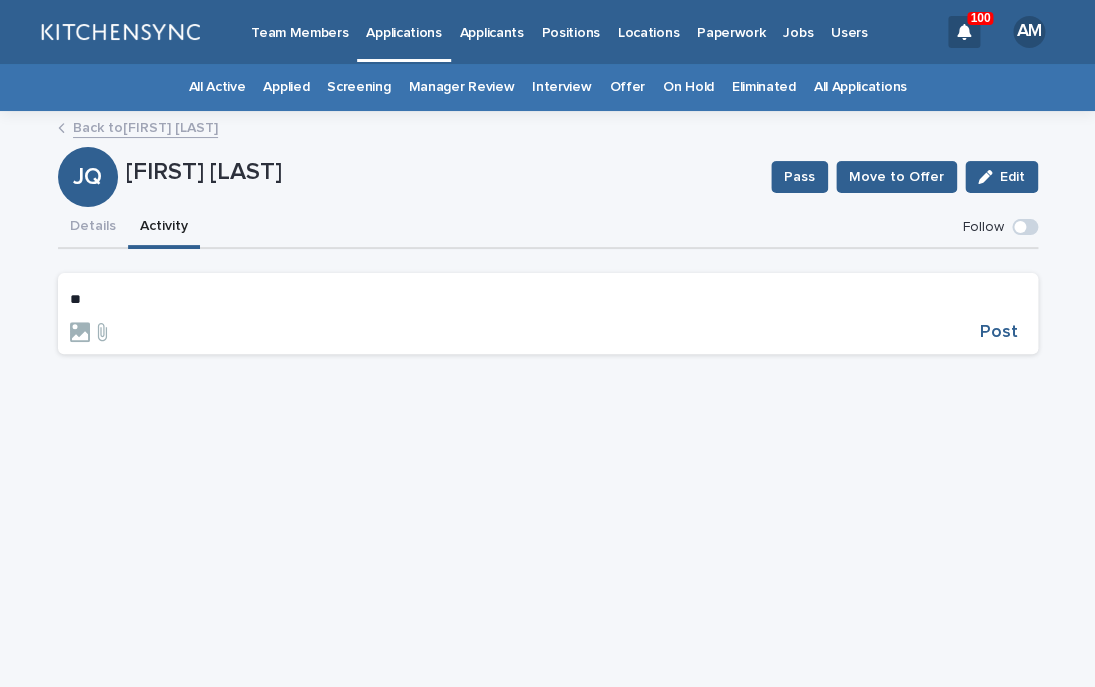 type 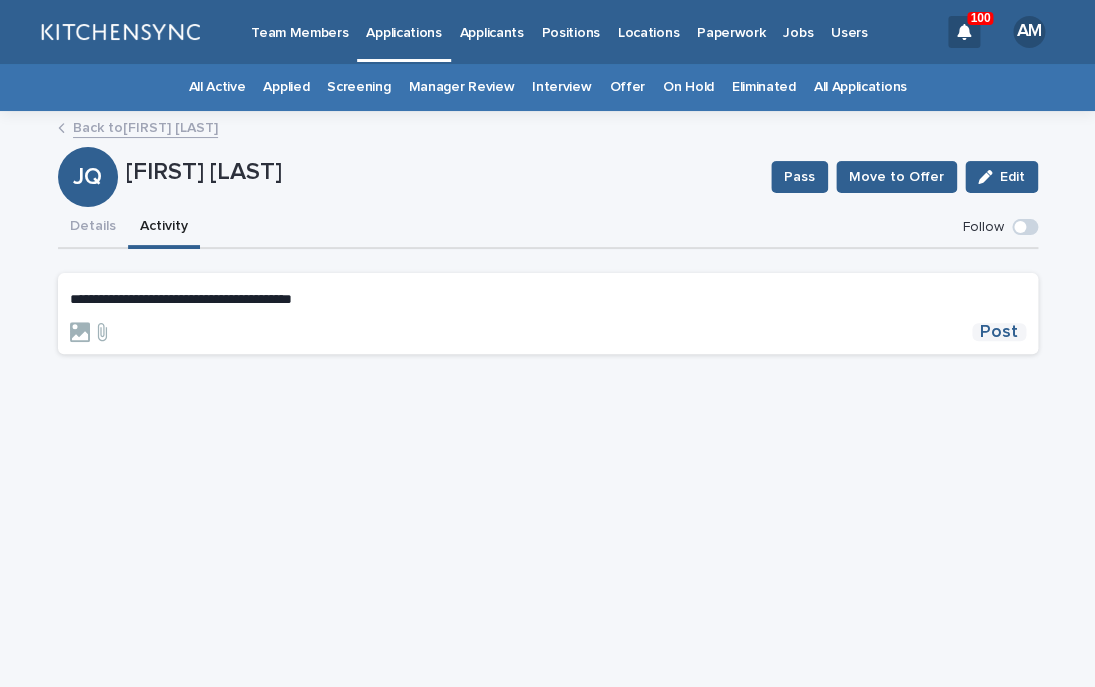 click on "Post" at bounding box center [999, 332] 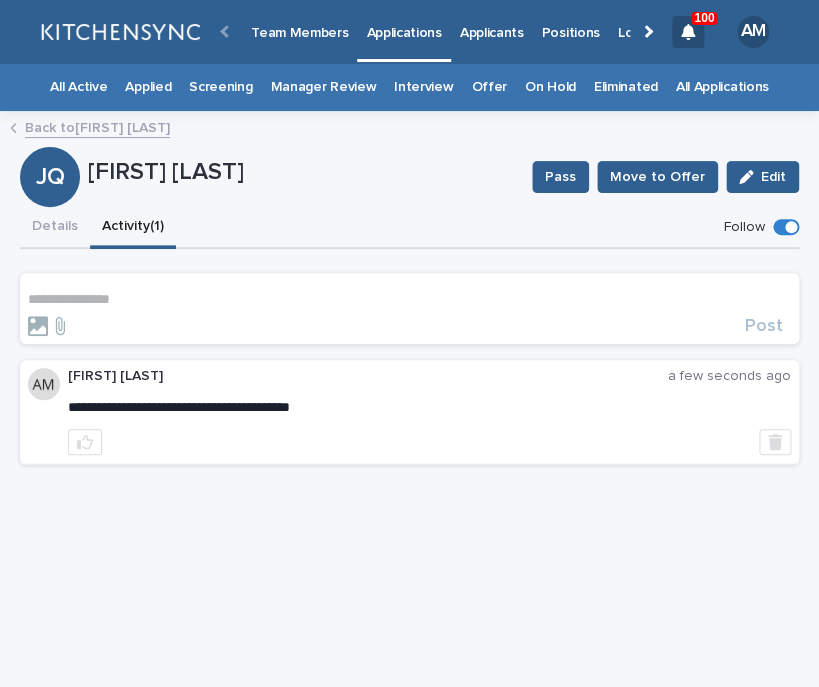 click on "**********" at bounding box center (409, 299) 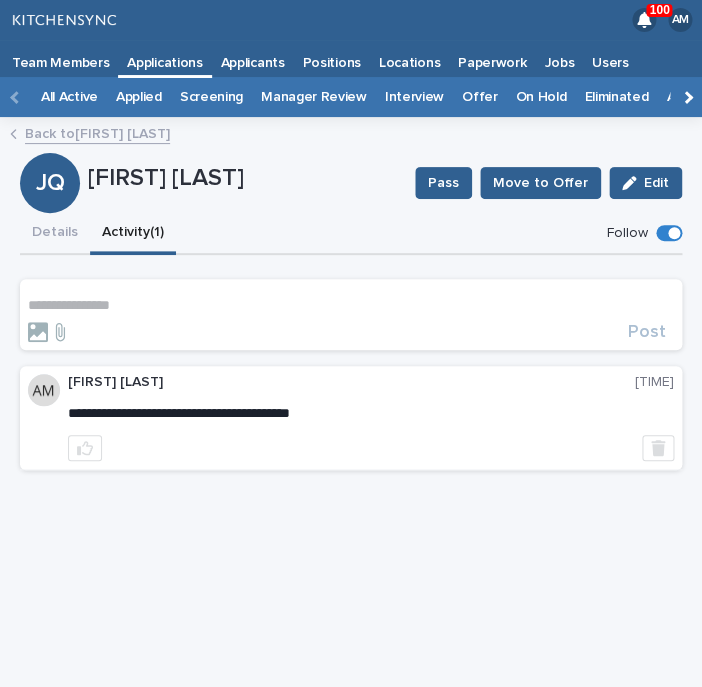 click on "**********" at bounding box center [351, 319] 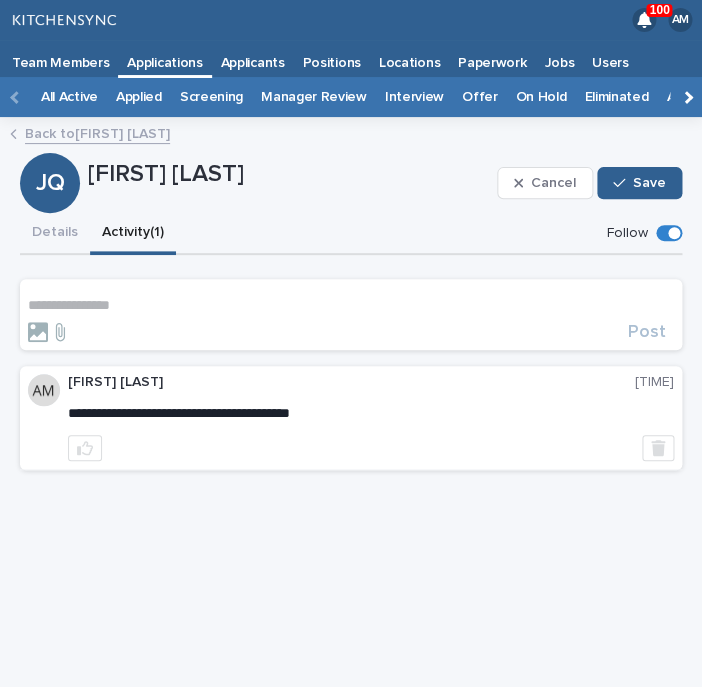 click on "**********" at bounding box center (351, 305) 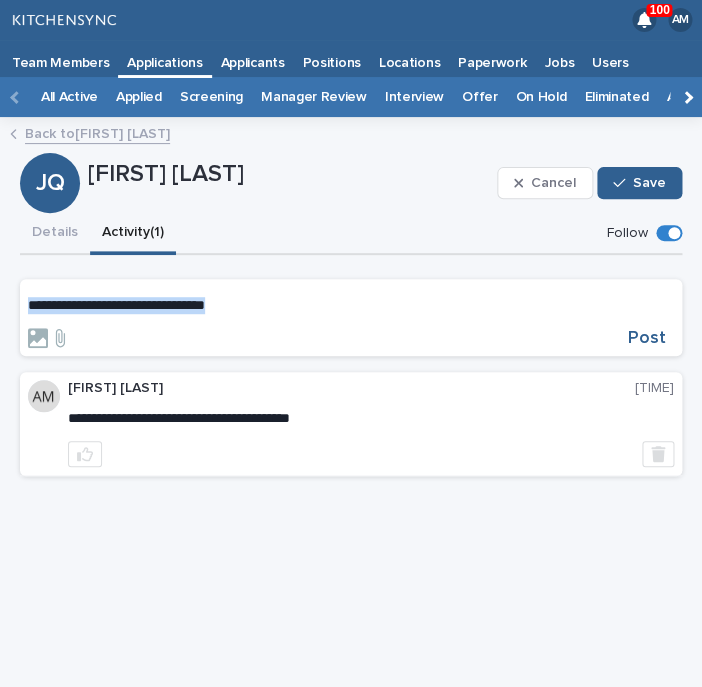 drag, startPoint x: 241, startPoint y: 301, endPoint x: -47, endPoint y: 298, distance: 288.01562 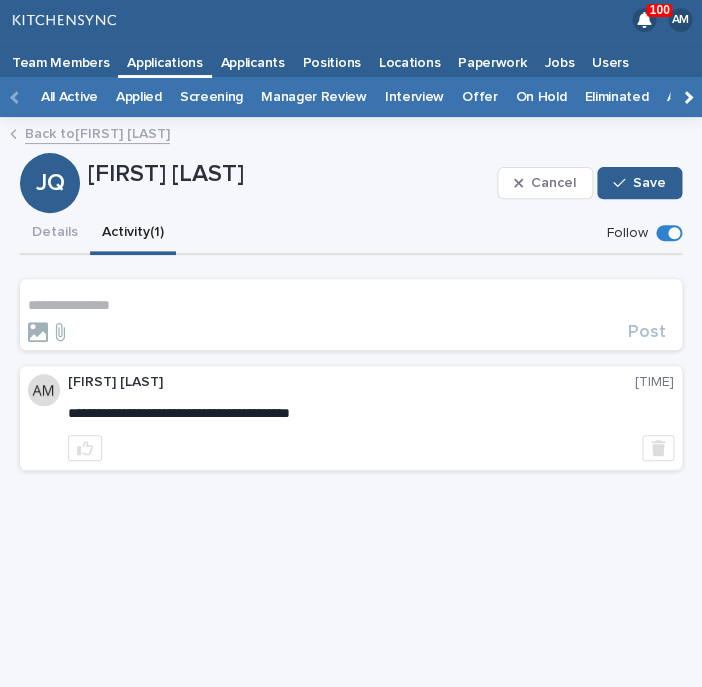 drag, startPoint x: 699, startPoint y: 207, endPoint x: 448, endPoint y: 282, distance: 261.96564 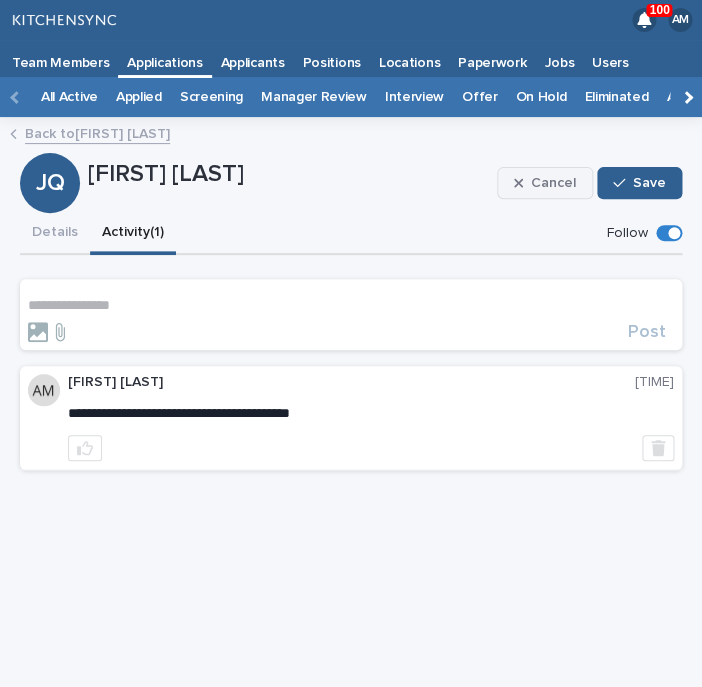 click on "Cancel" at bounding box center [553, 183] 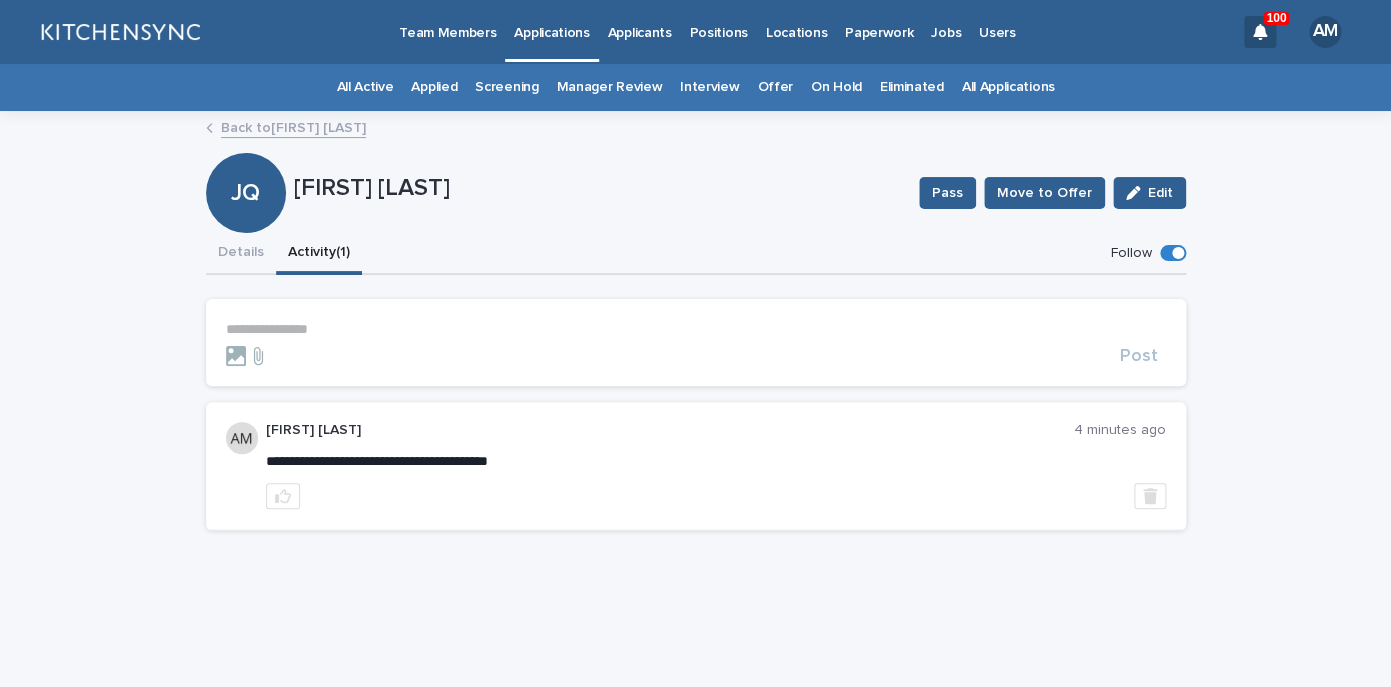 click on "Applied" at bounding box center [434, 87] 